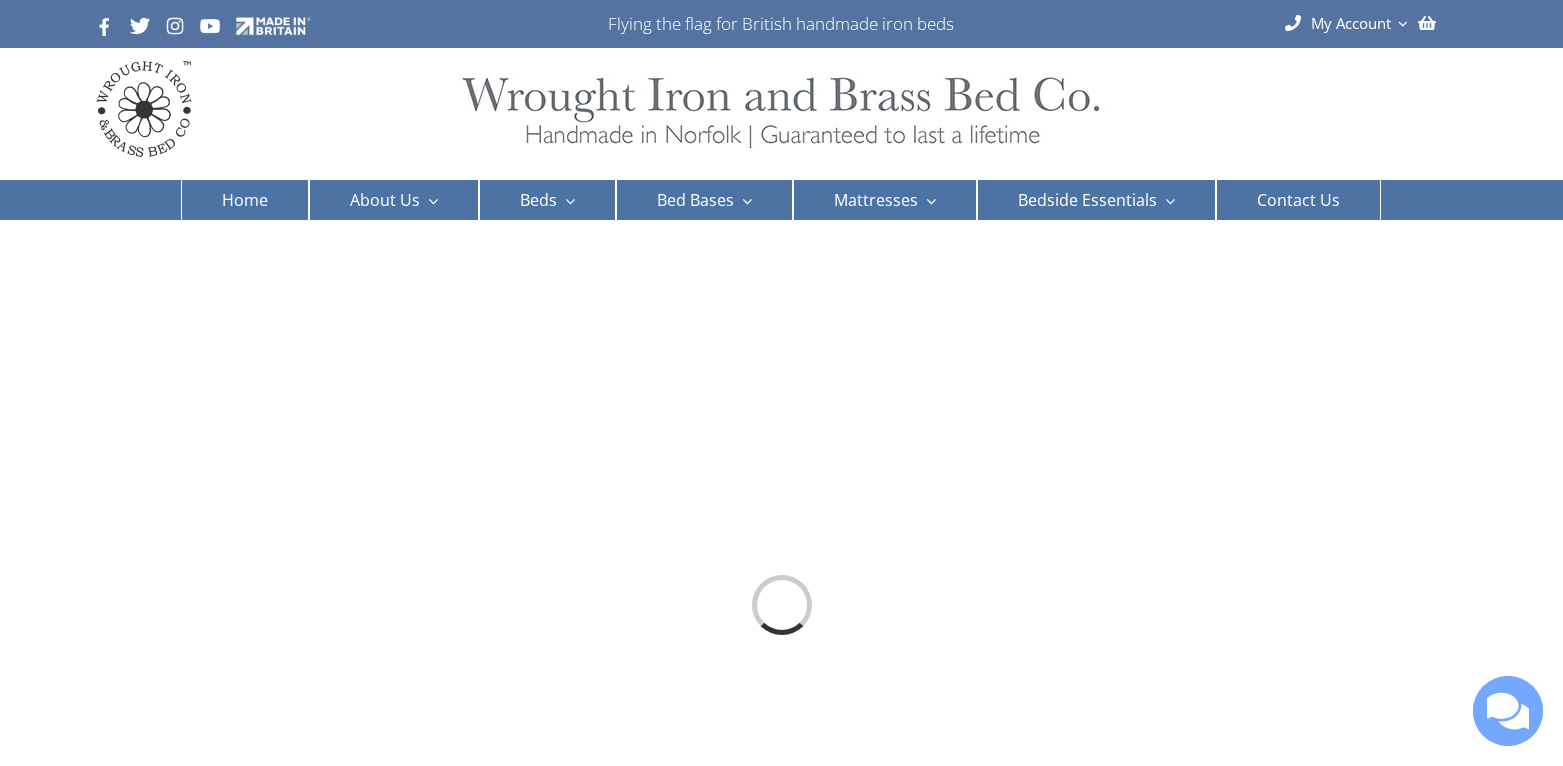 scroll, scrollTop: 0, scrollLeft: 0, axis: both 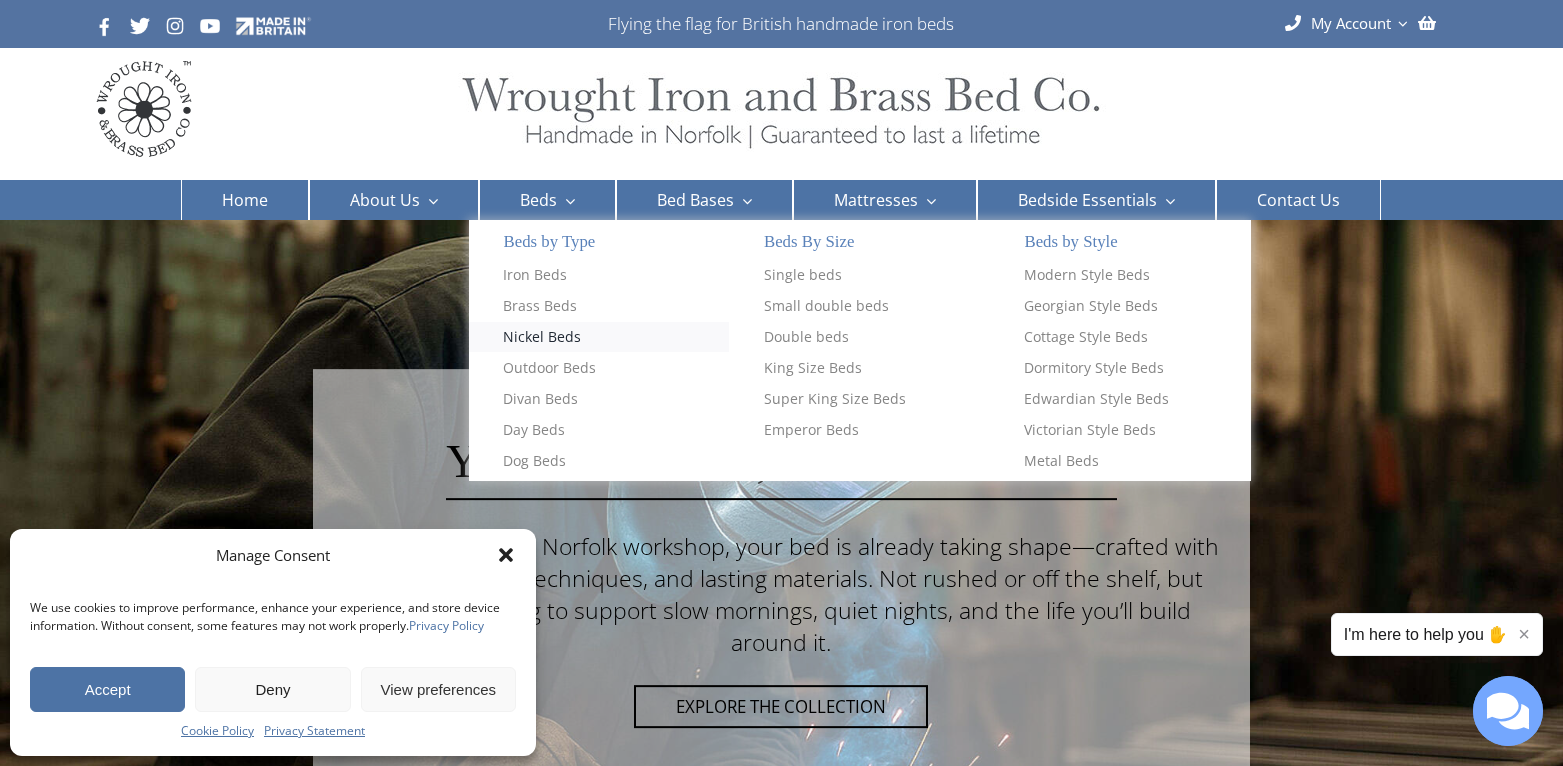 click on "Nickel Beds" at bounding box center (542, 337) 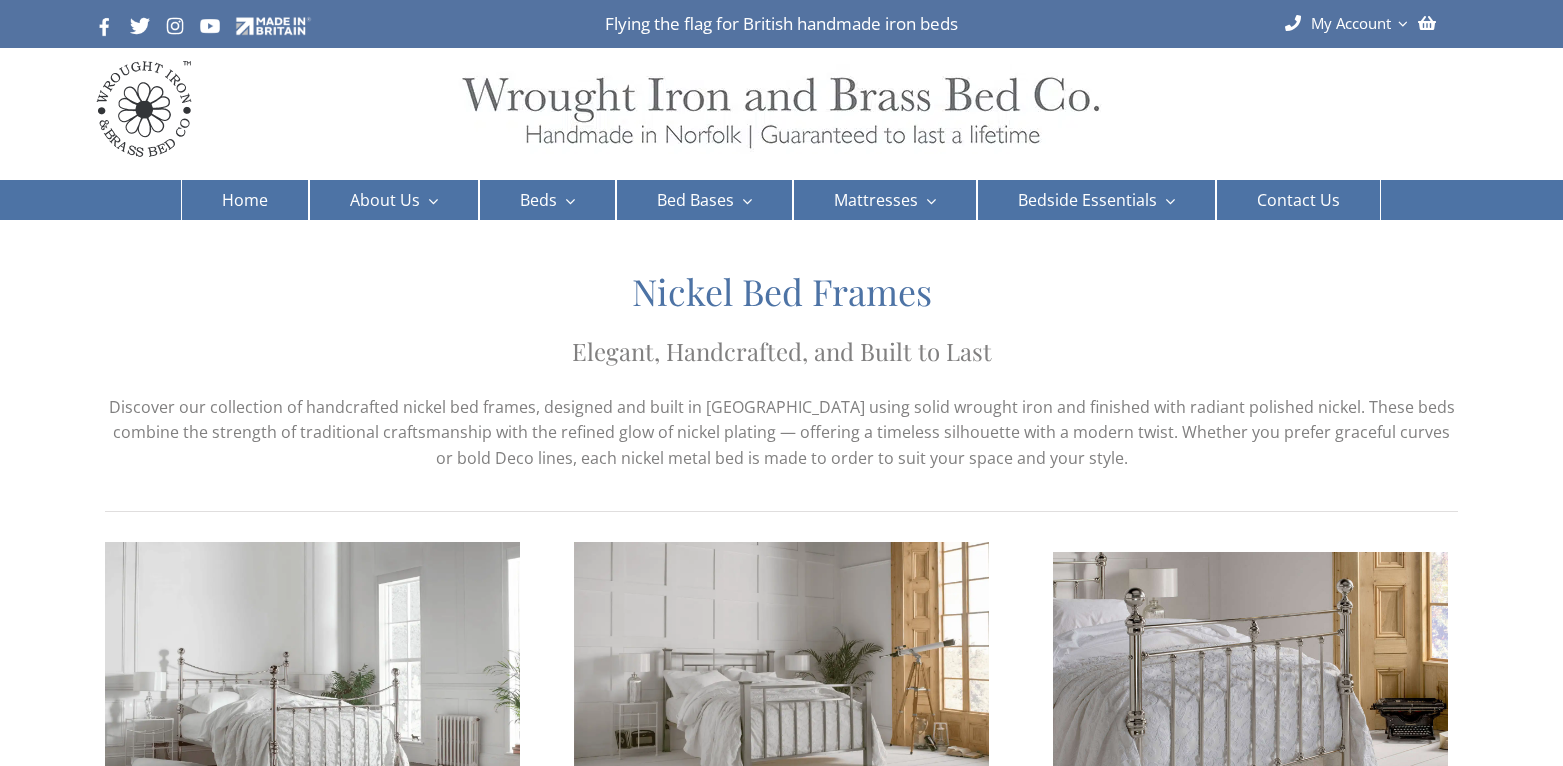 scroll, scrollTop: 0, scrollLeft: 0, axis: both 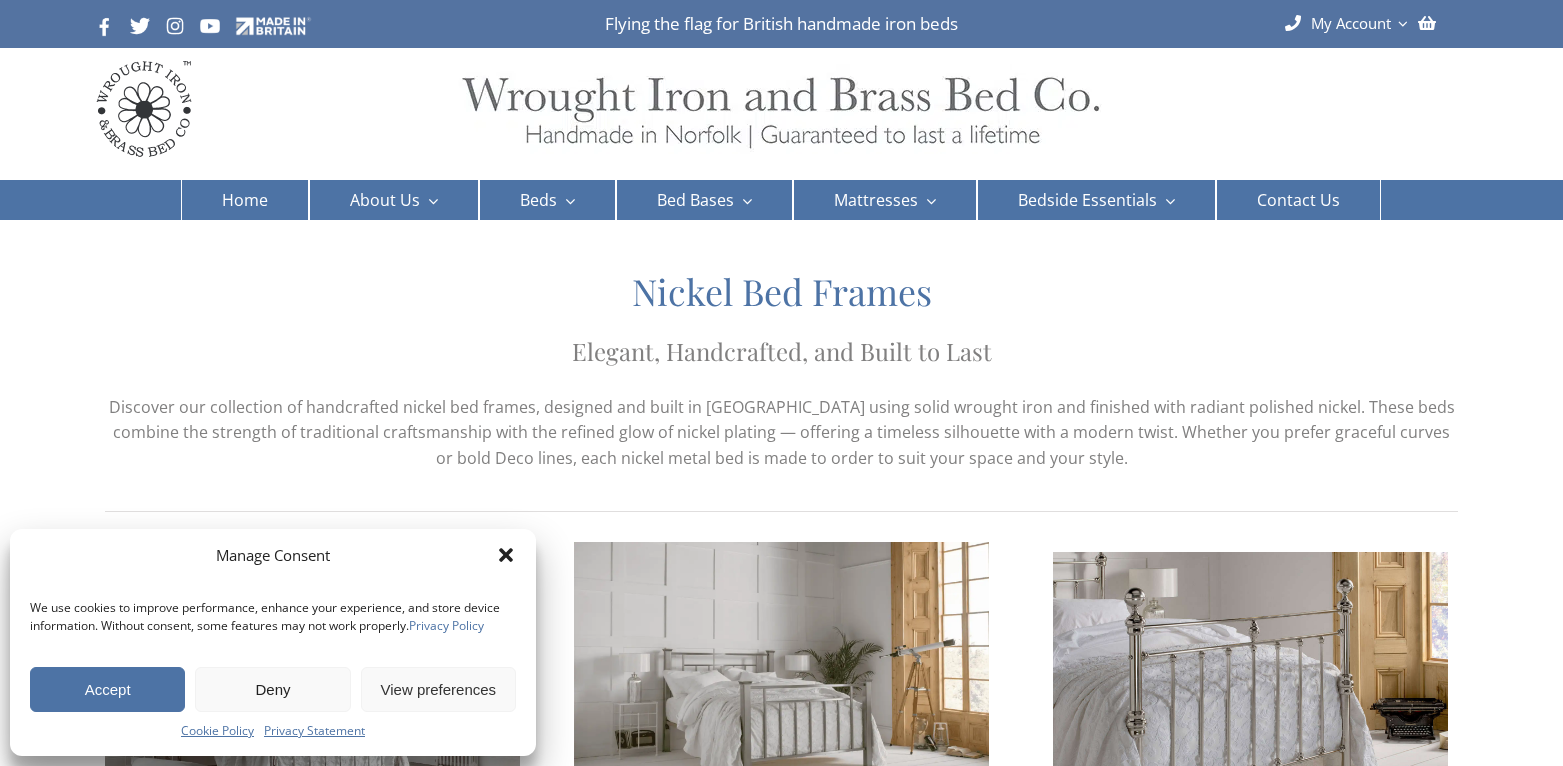 click 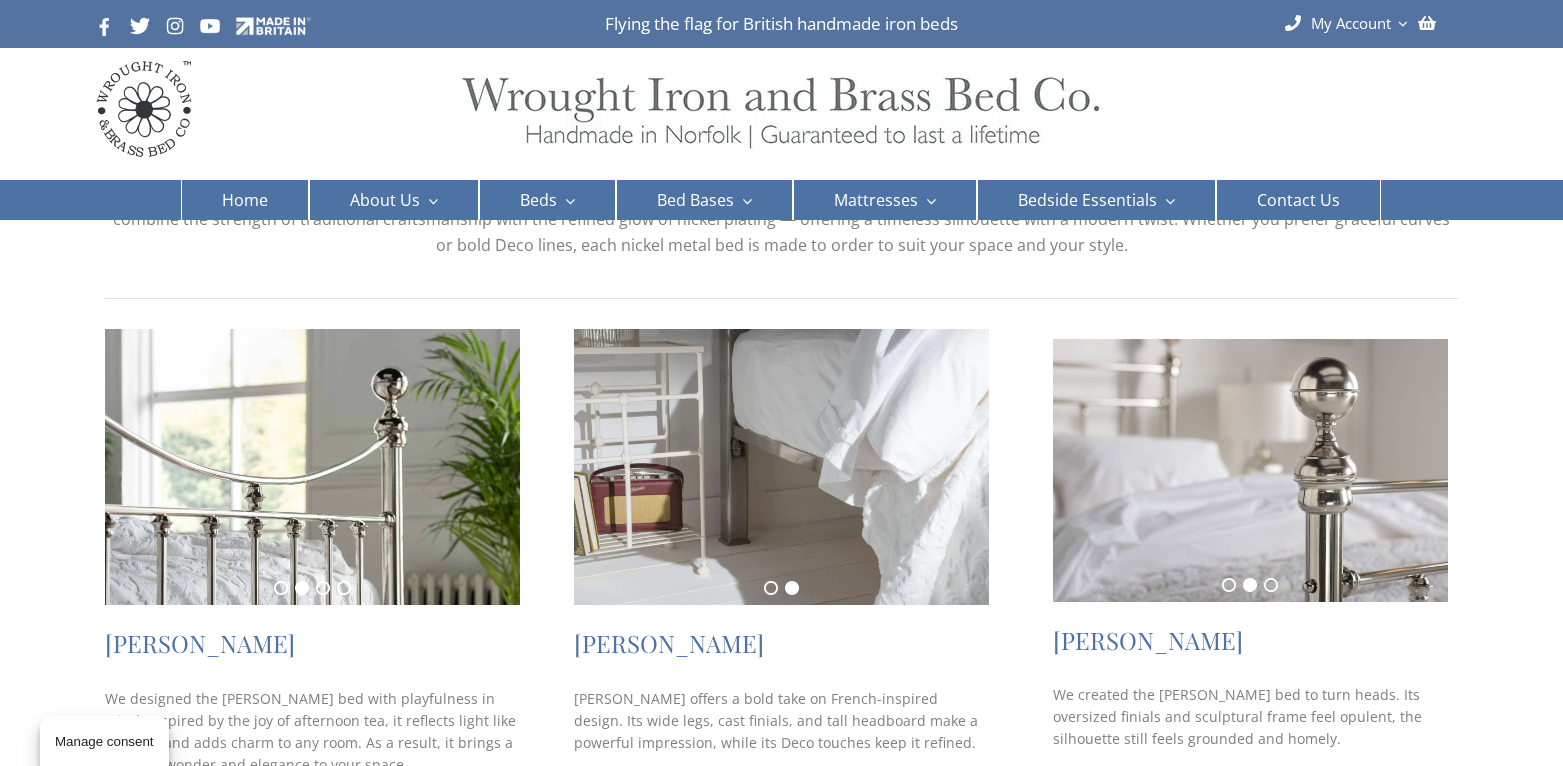scroll, scrollTop: 293, scrollLeft: 0, axis: vertical 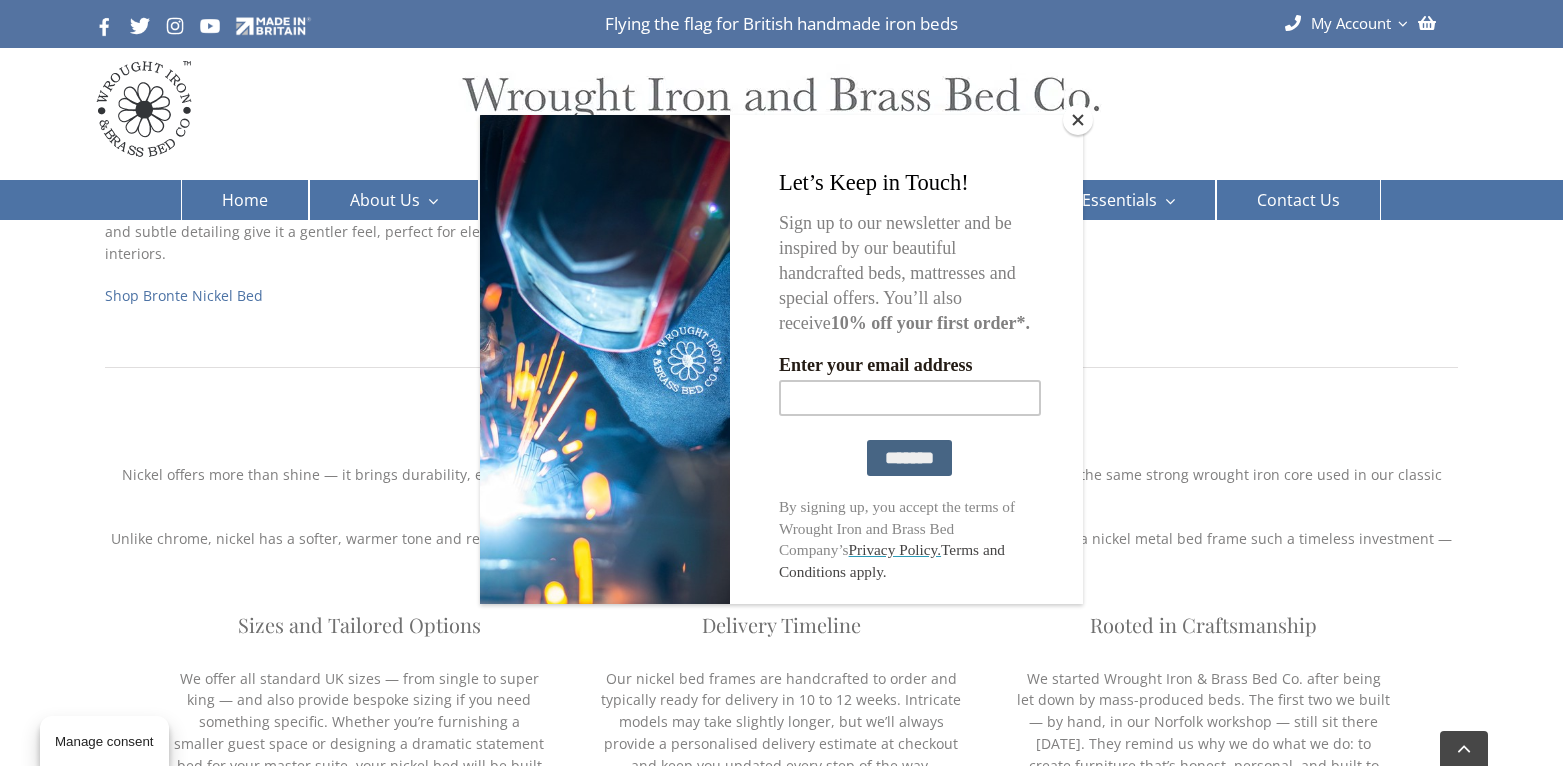click at bounding box center [1078, 120] 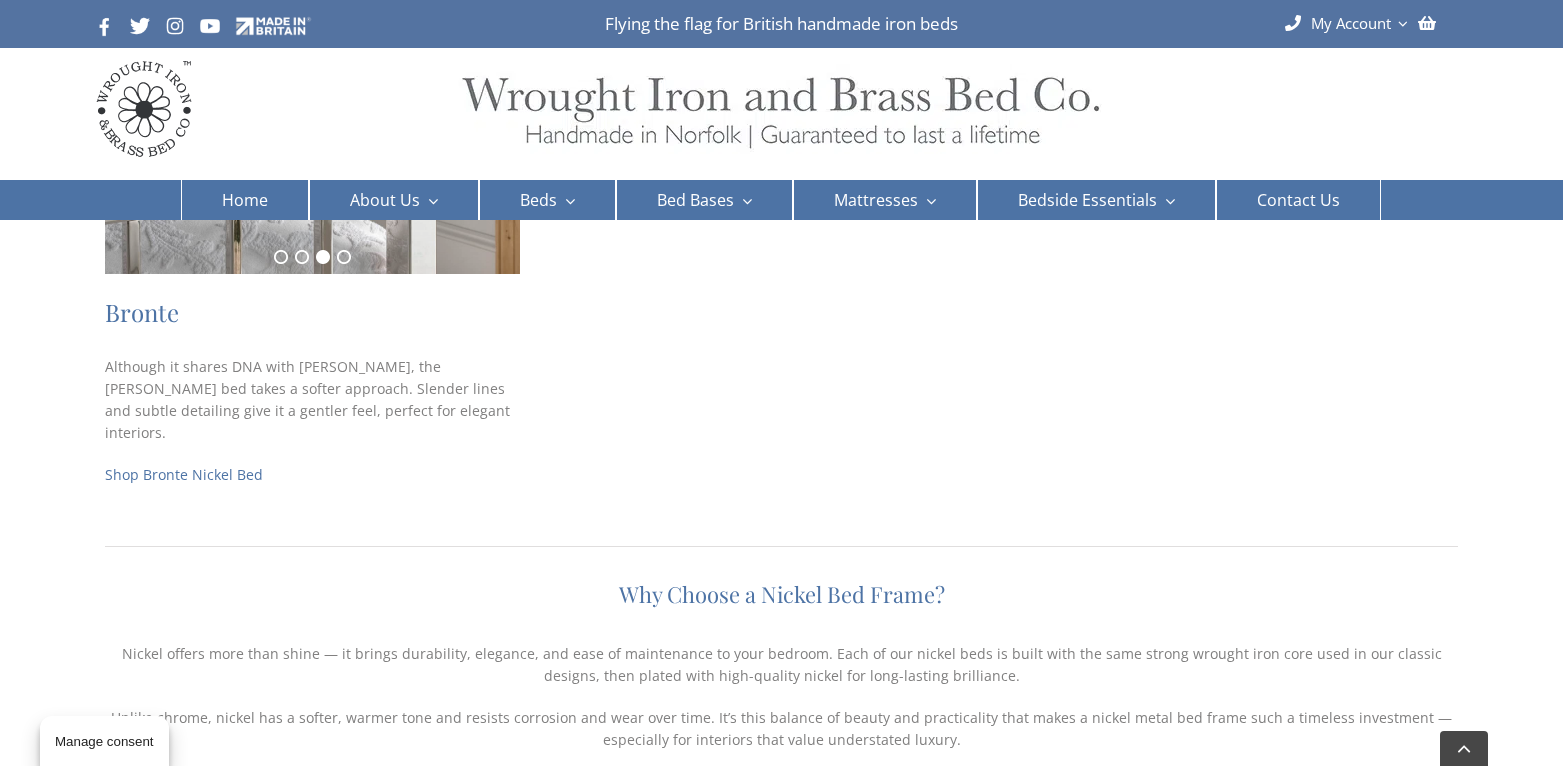 scroll, scrollTop: 1039, scrollLeft: 0, axis: vertical 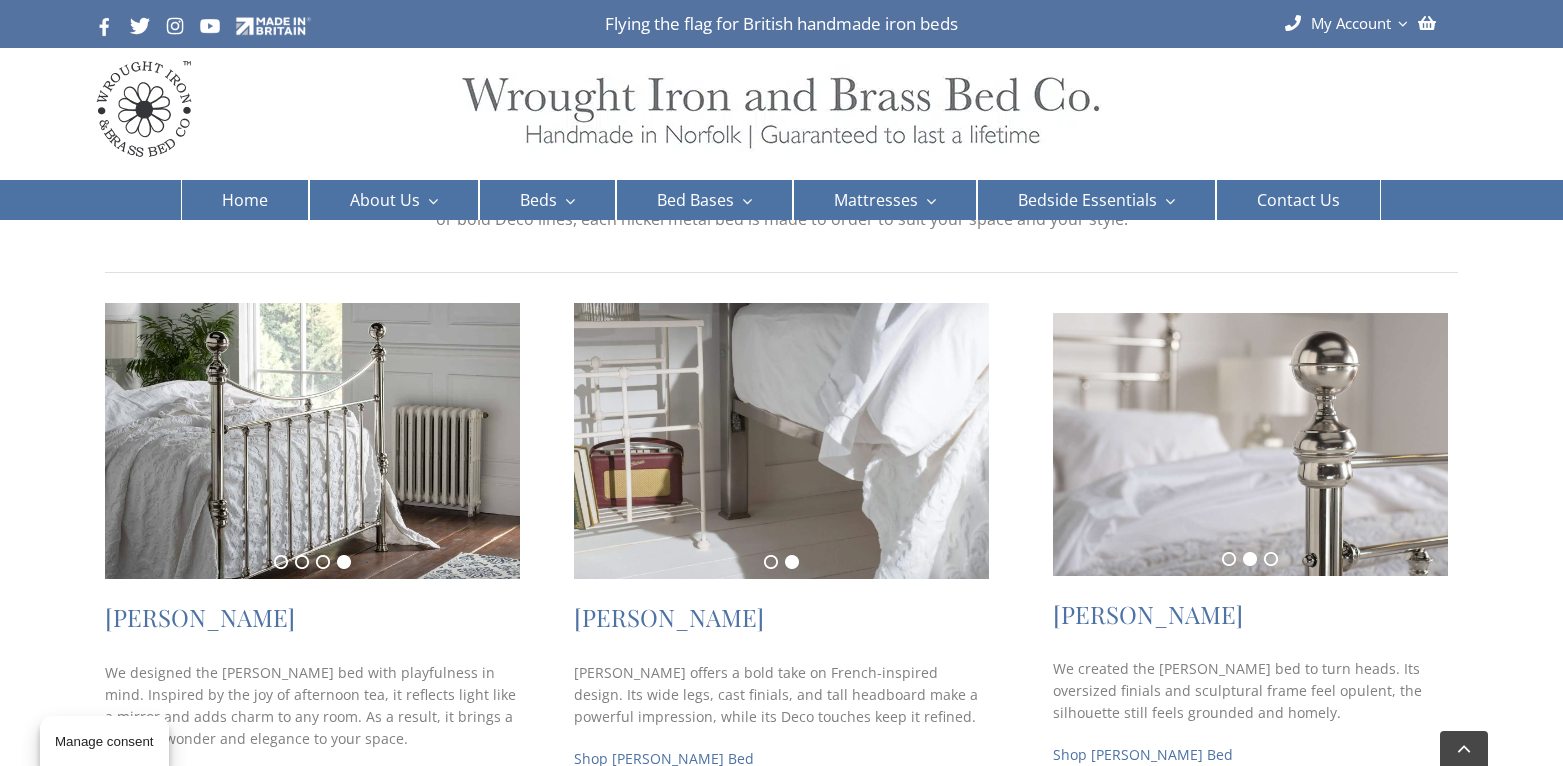 click at bounding box center (1250, 444) 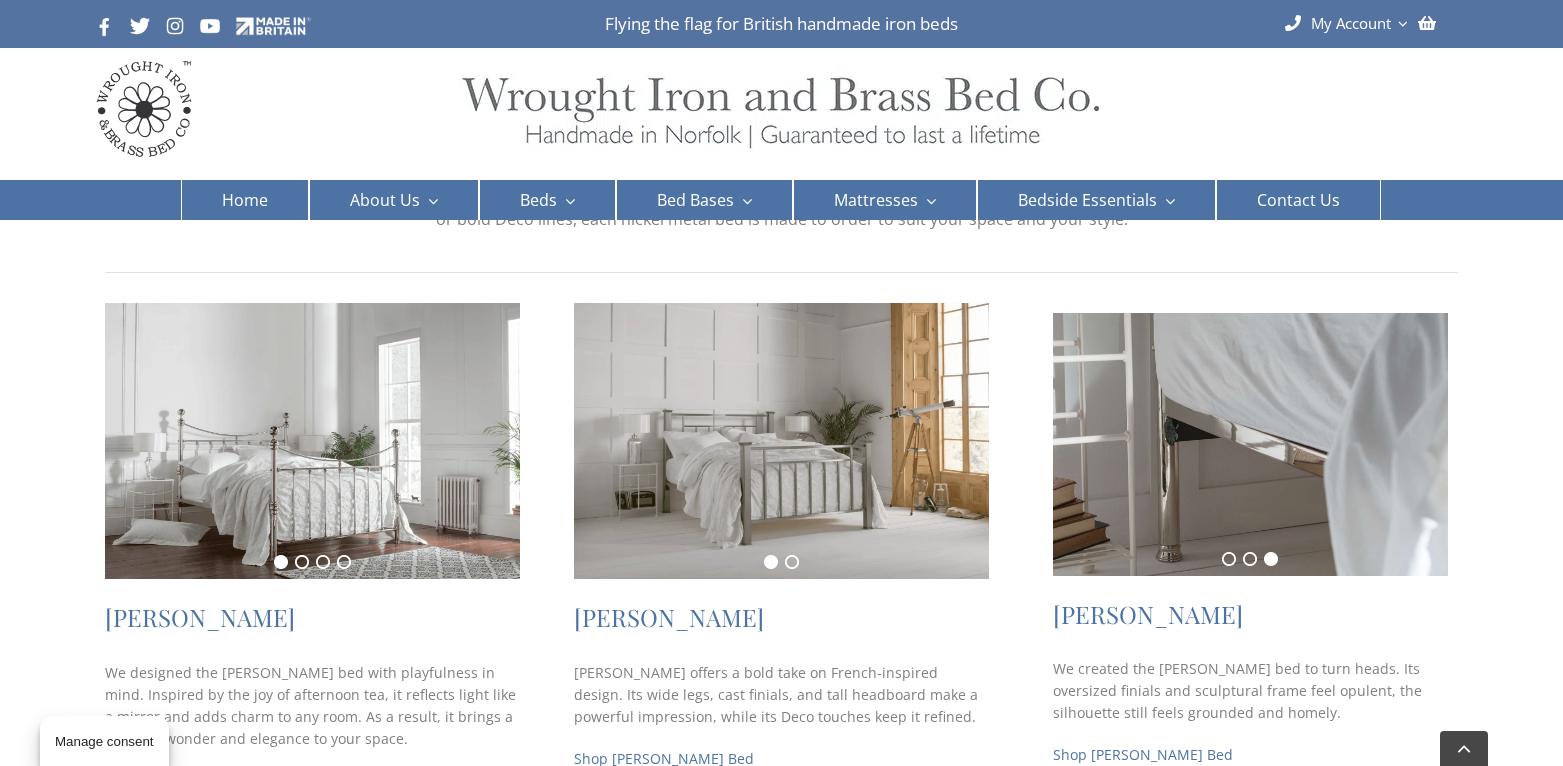 click at bounding box center (1250, 444) 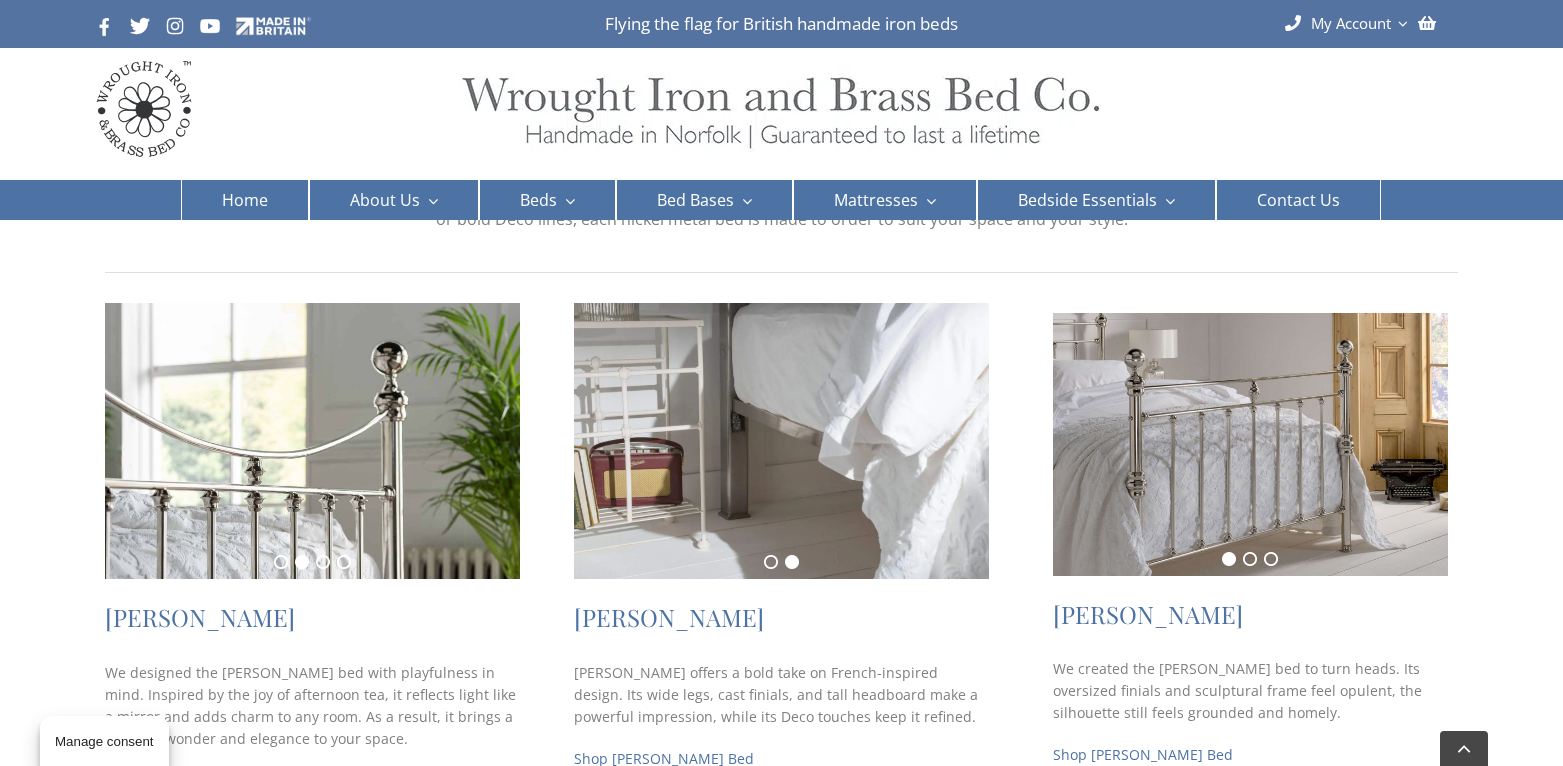 click at bounding box center (1250, 444) 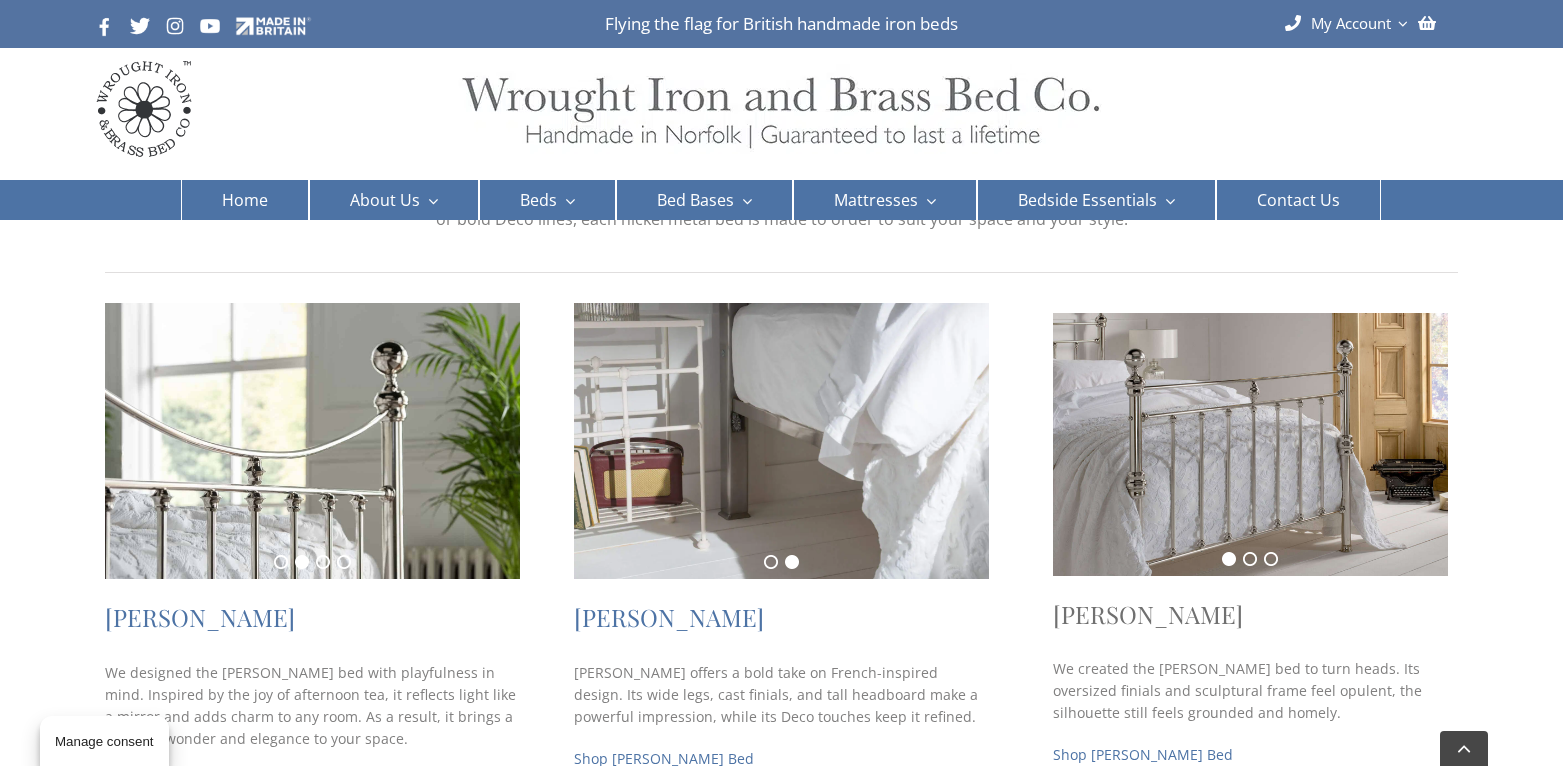 click on "[PERSON_NAME]" at bounding box center (1148, 614) 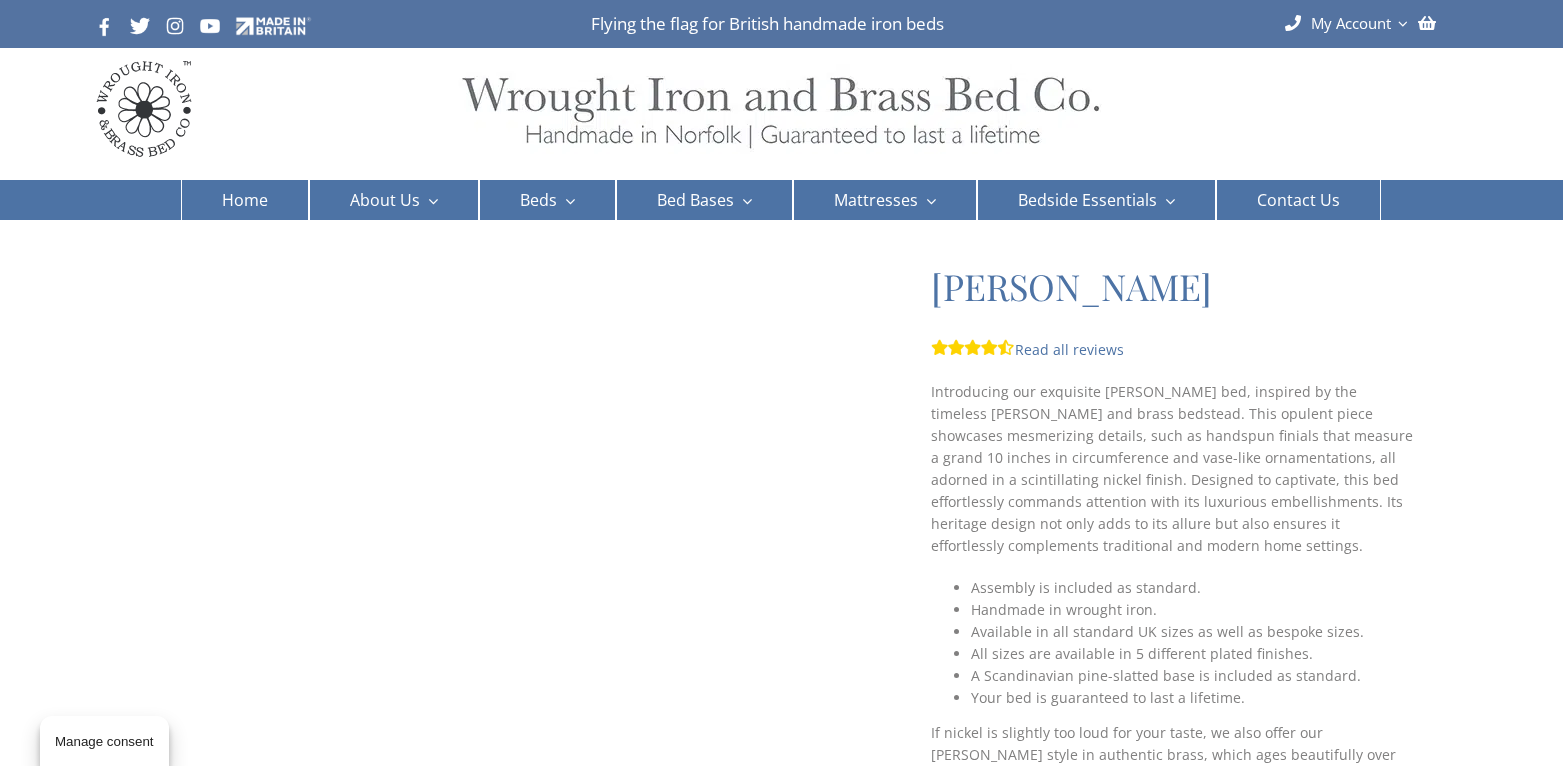 scroll, scrollTop: 0, scrollLeft: 0, axis: both 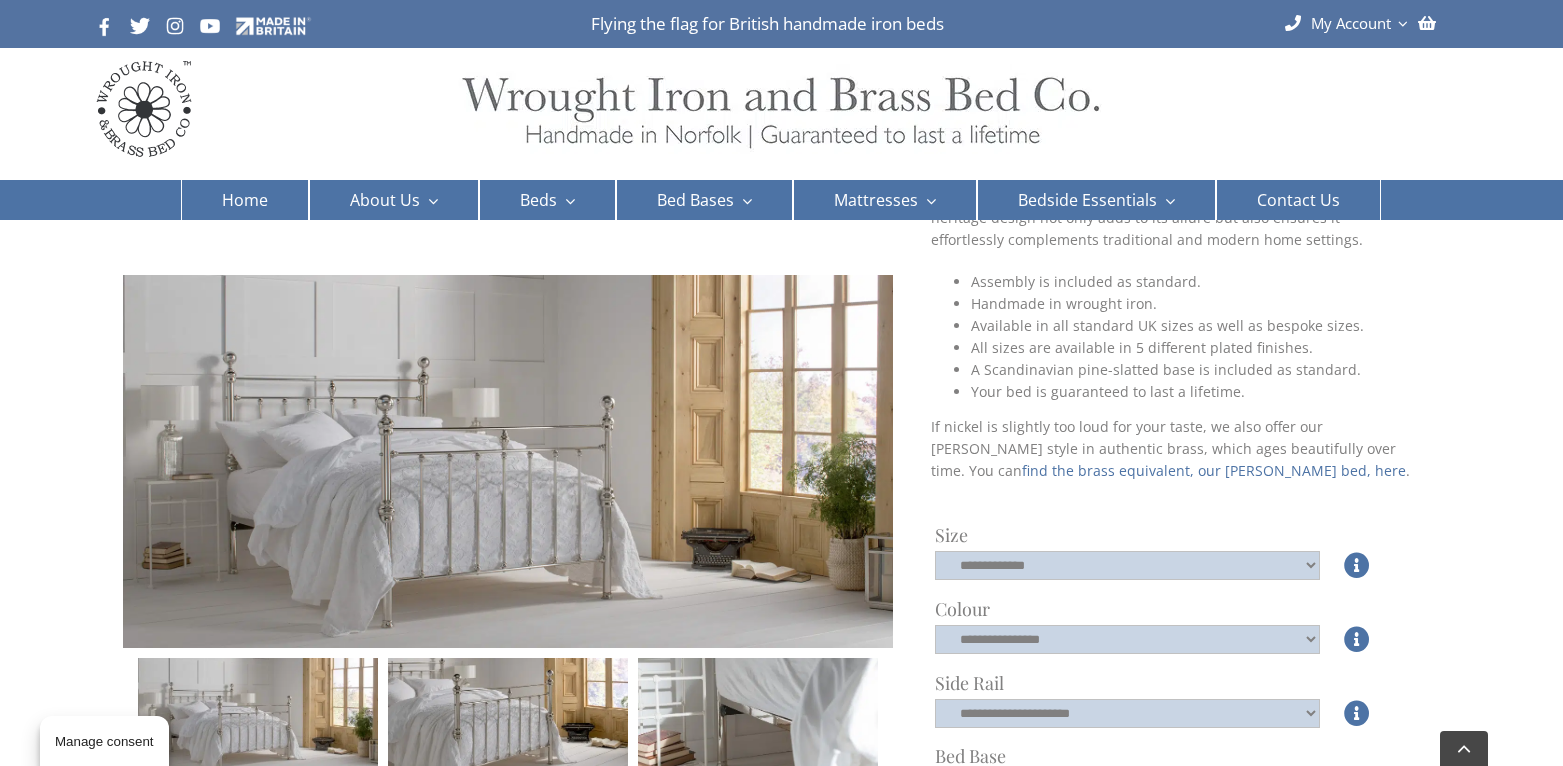 click at bounding box center [508, 716] 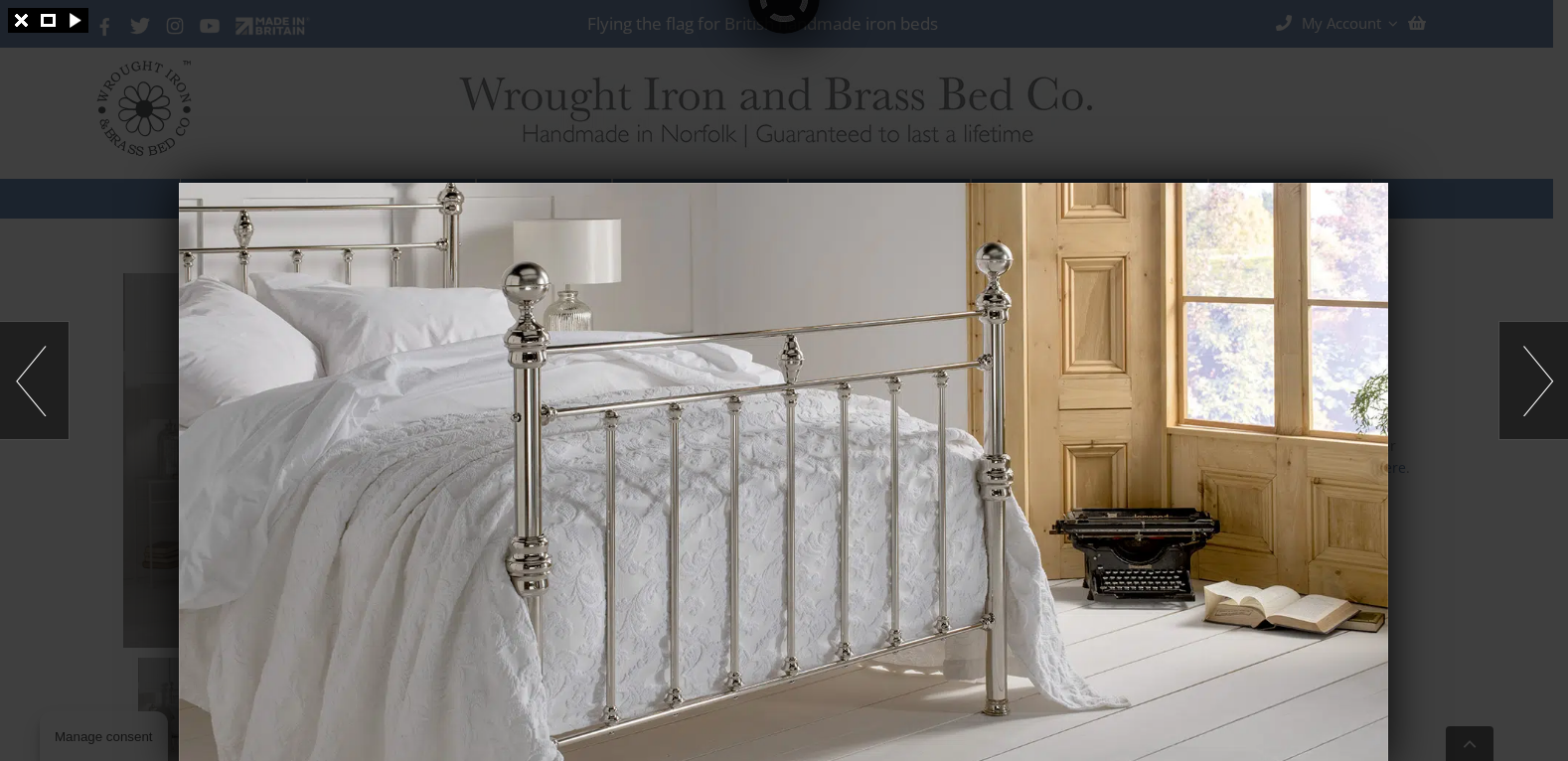 click at bounding box center [783, 476] 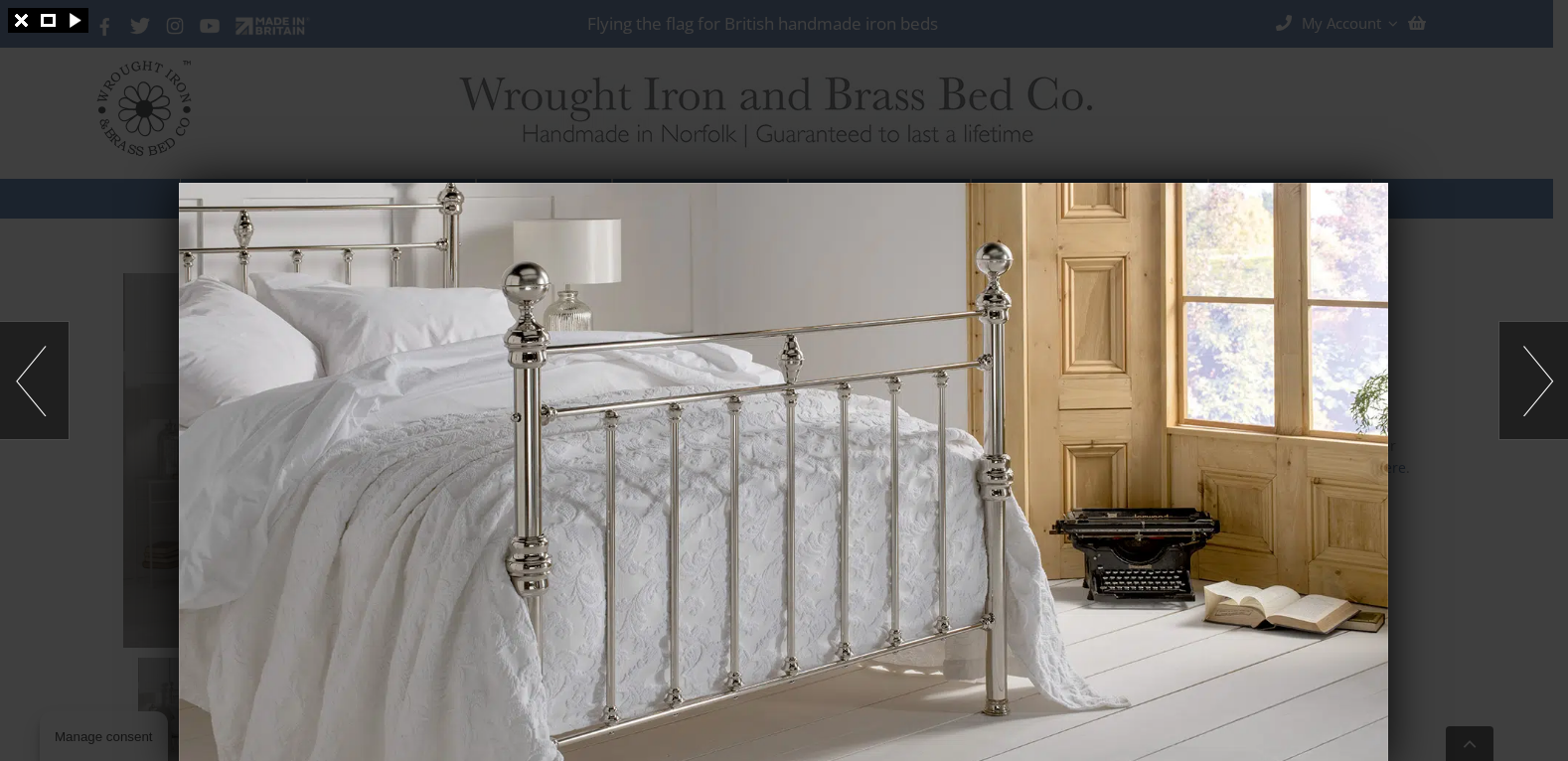 click at bounding box center (783, 476) 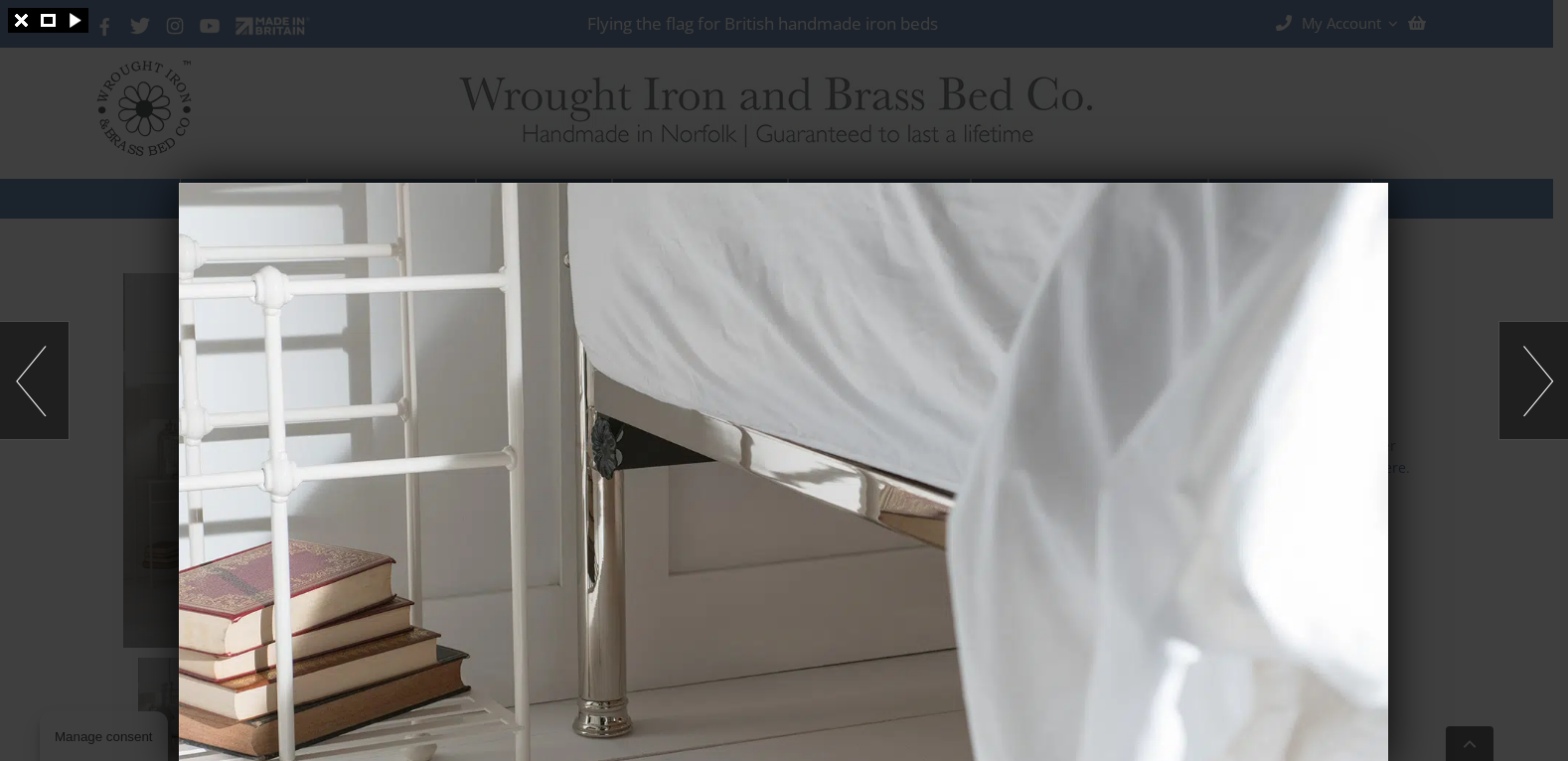 click at bounding box center (1533, 380) 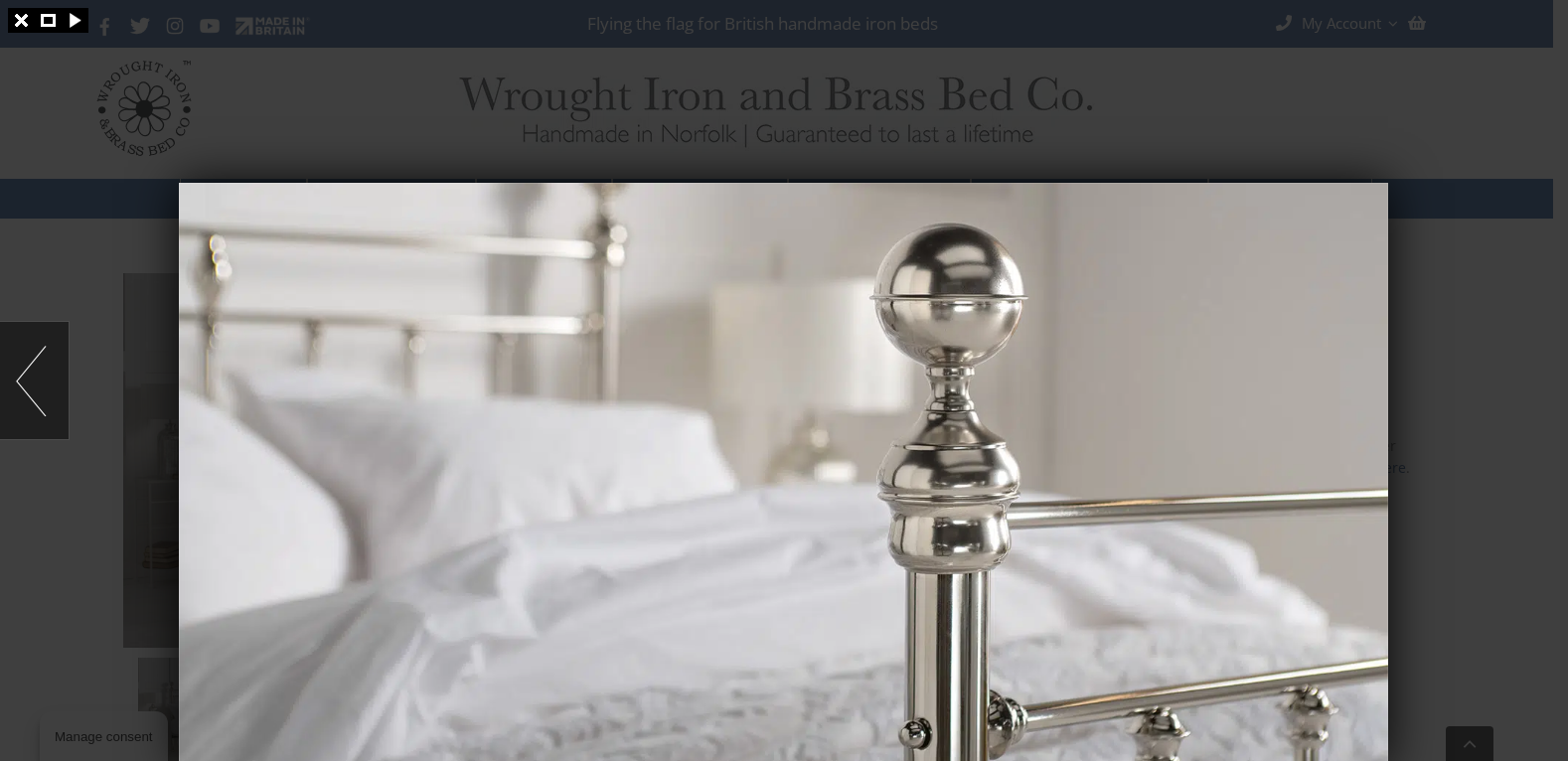 click at bounding box center [784, 380] 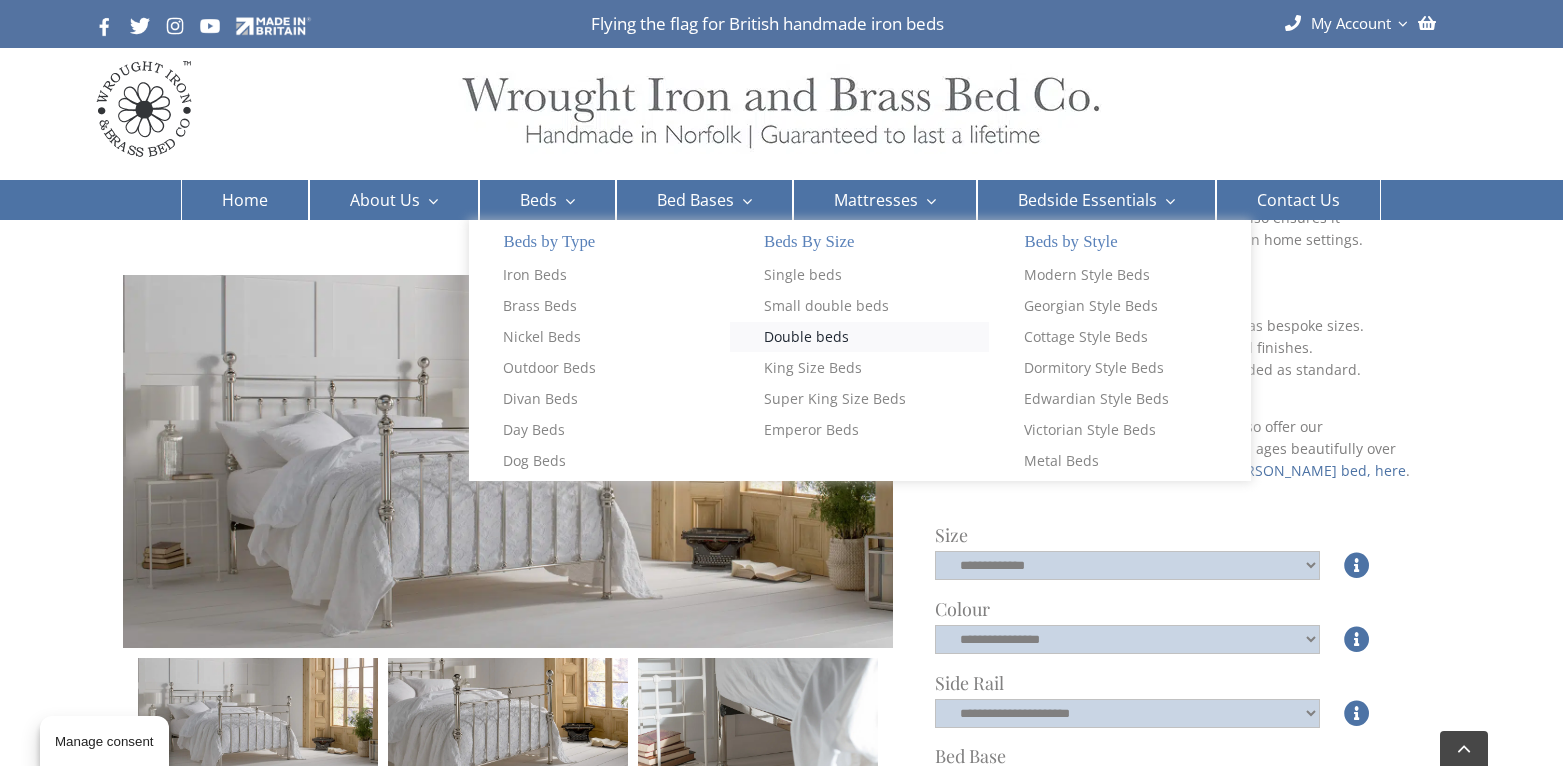 click on "Double beds" at bounding box center (806, 337) 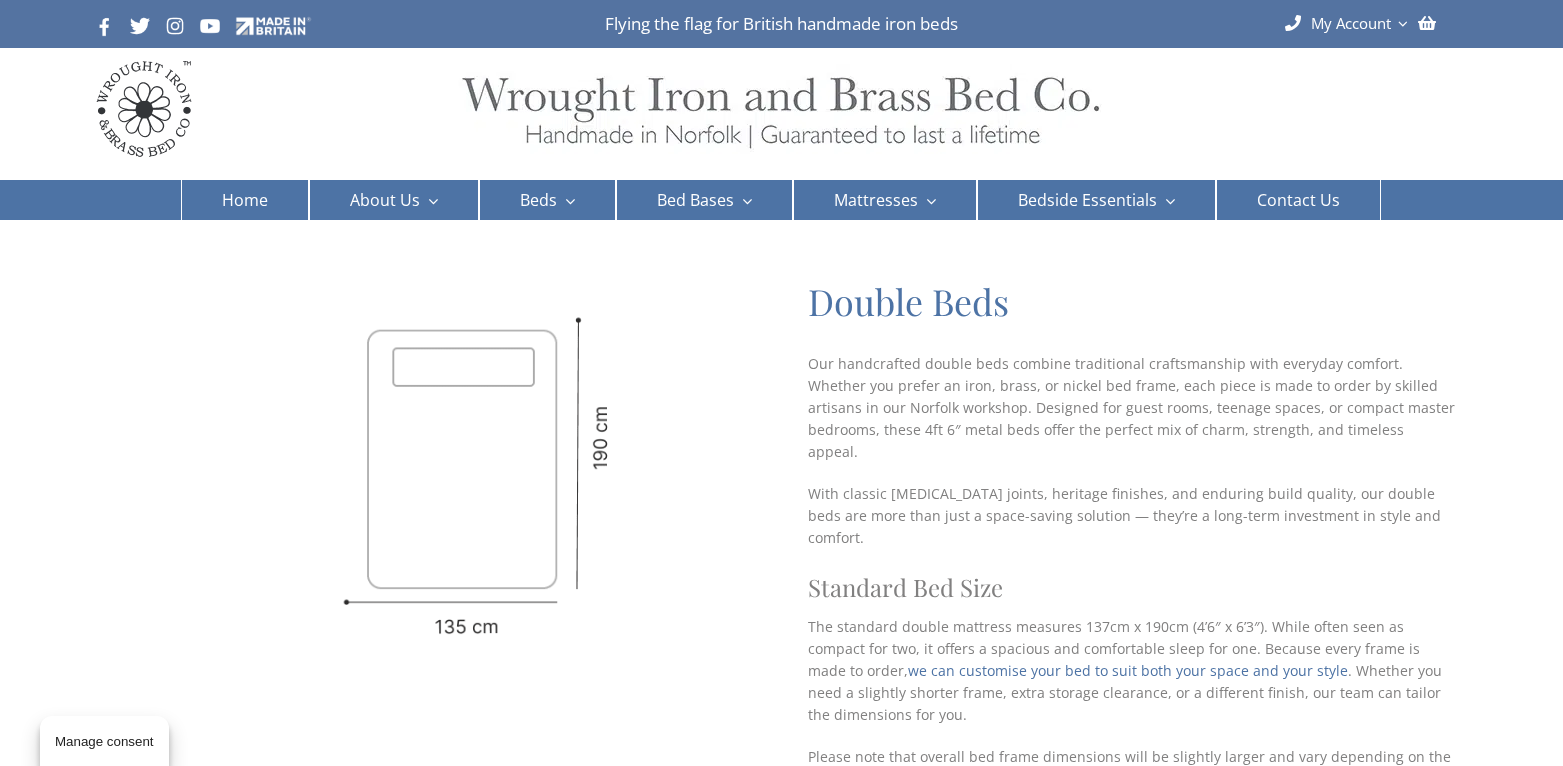 scroll, scrollTop: 0, scrollLeft: 0, axis: both 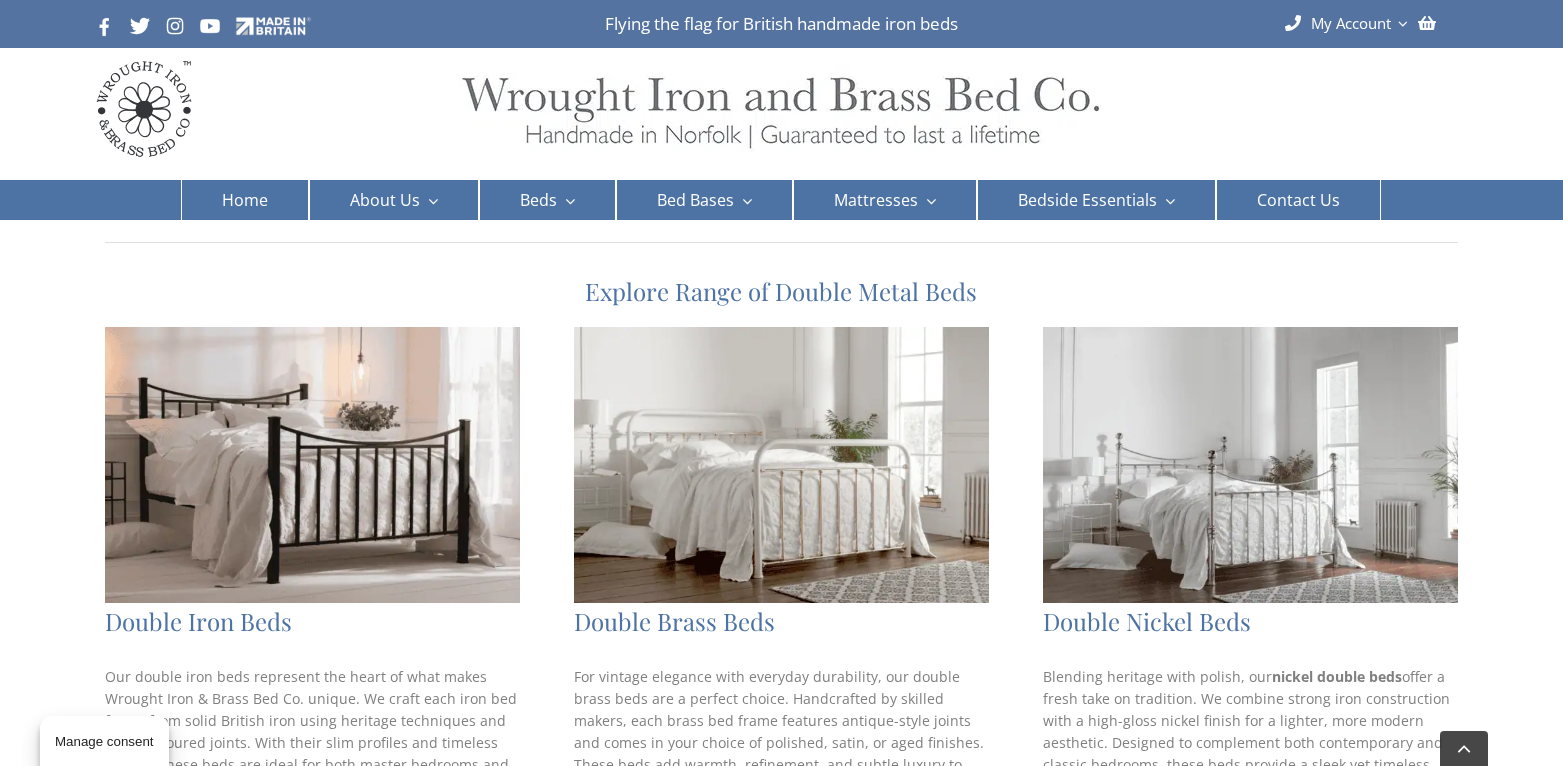 click on "Double Nickel Beds" at bounding box center (1250, 621) 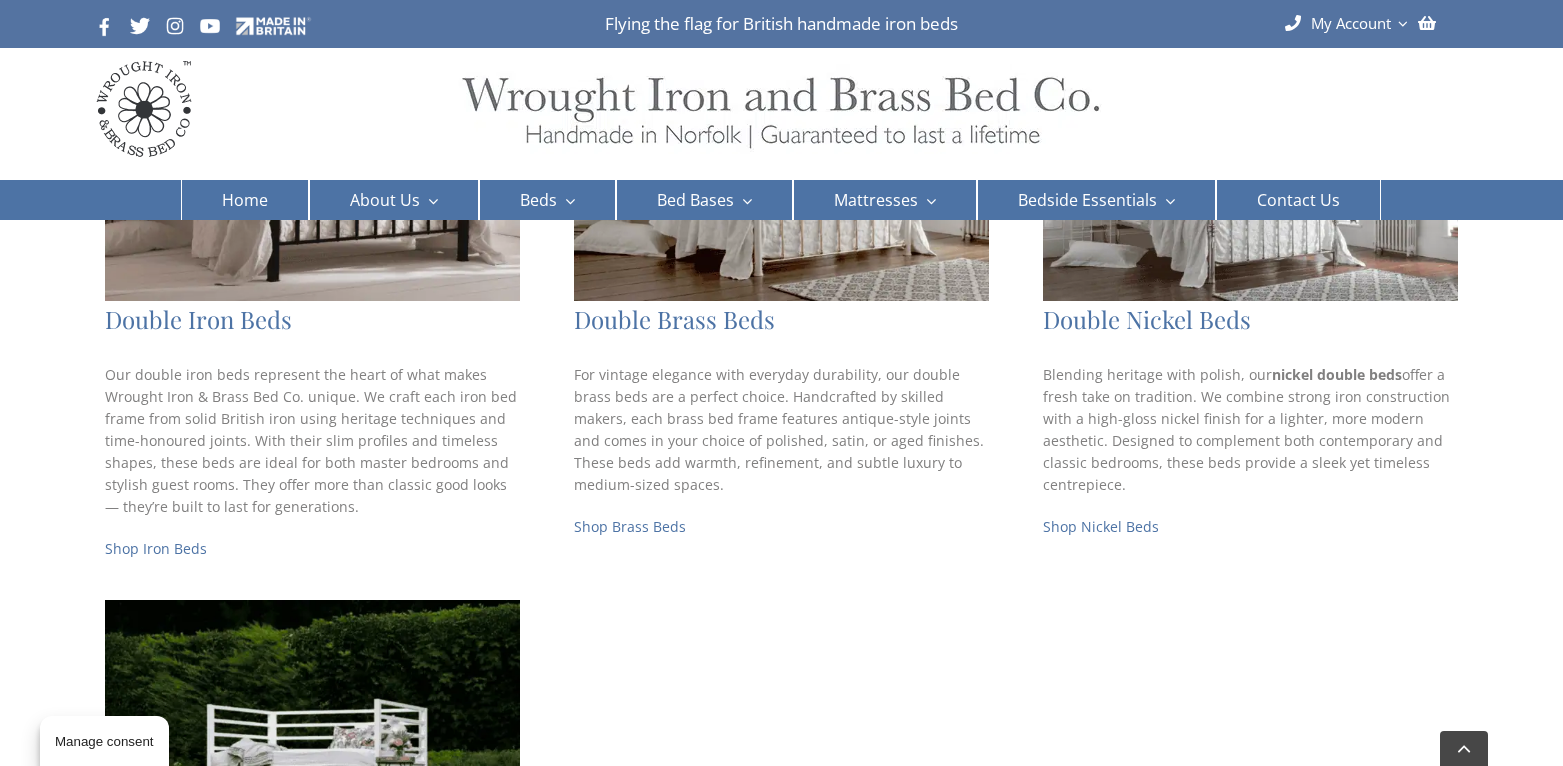 scroll, scrollTop: 920, scrollLeft: 0, axis: vertical 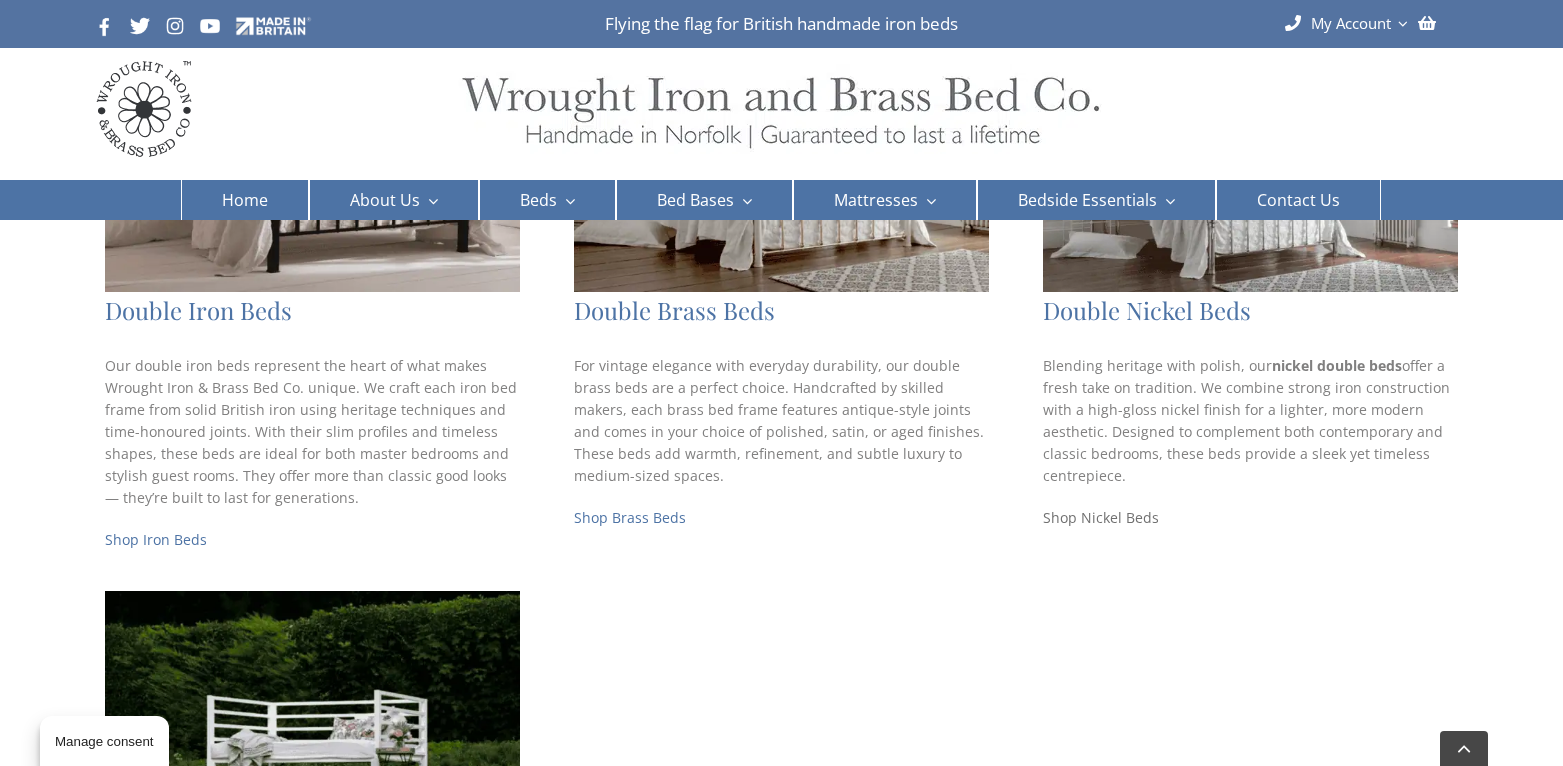 click on "Shop Nickel Beds" at bounding box center [1101, 517] 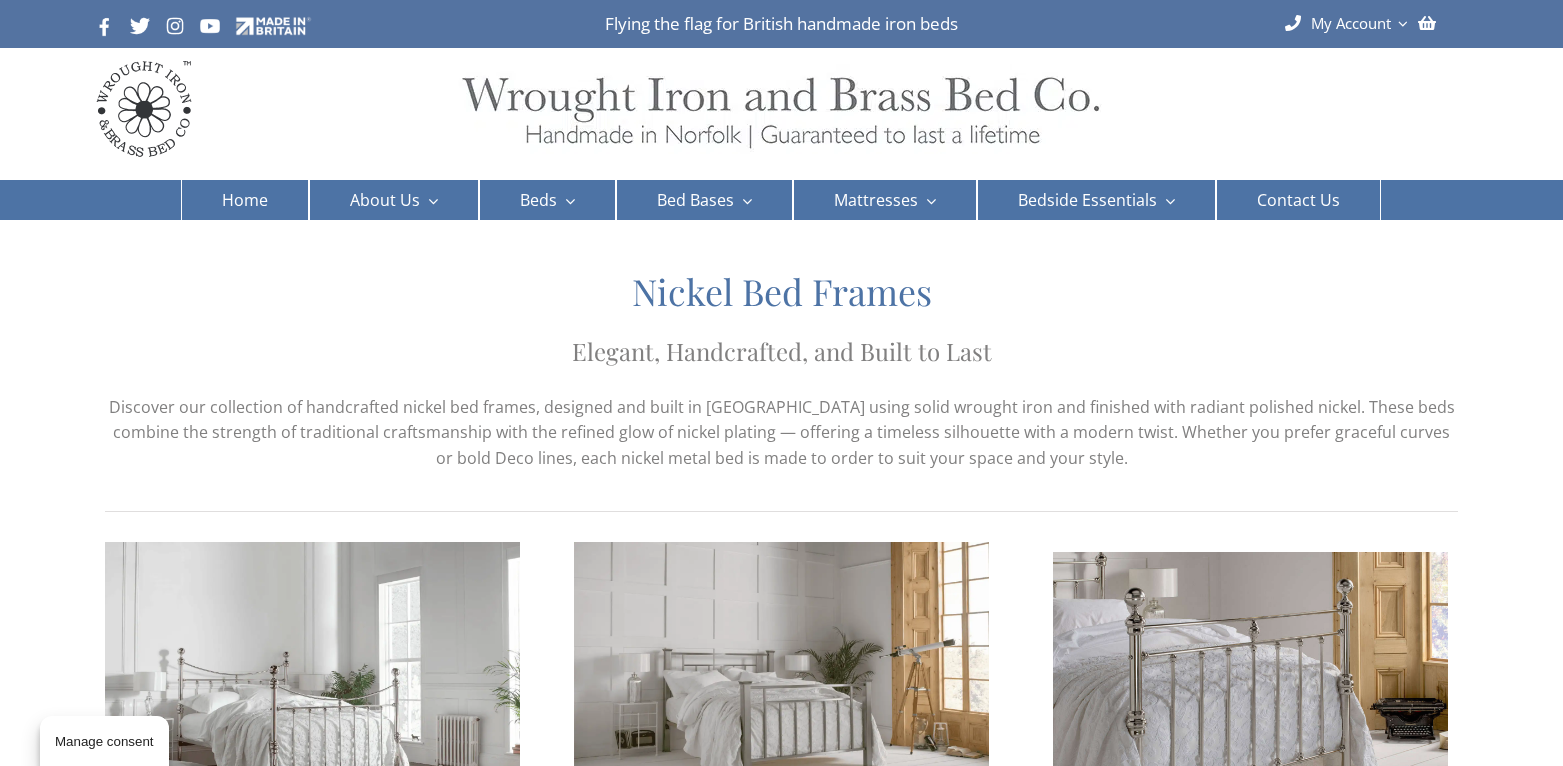scroll, scrollTop: 0, scrollLeft: 0, axis: both 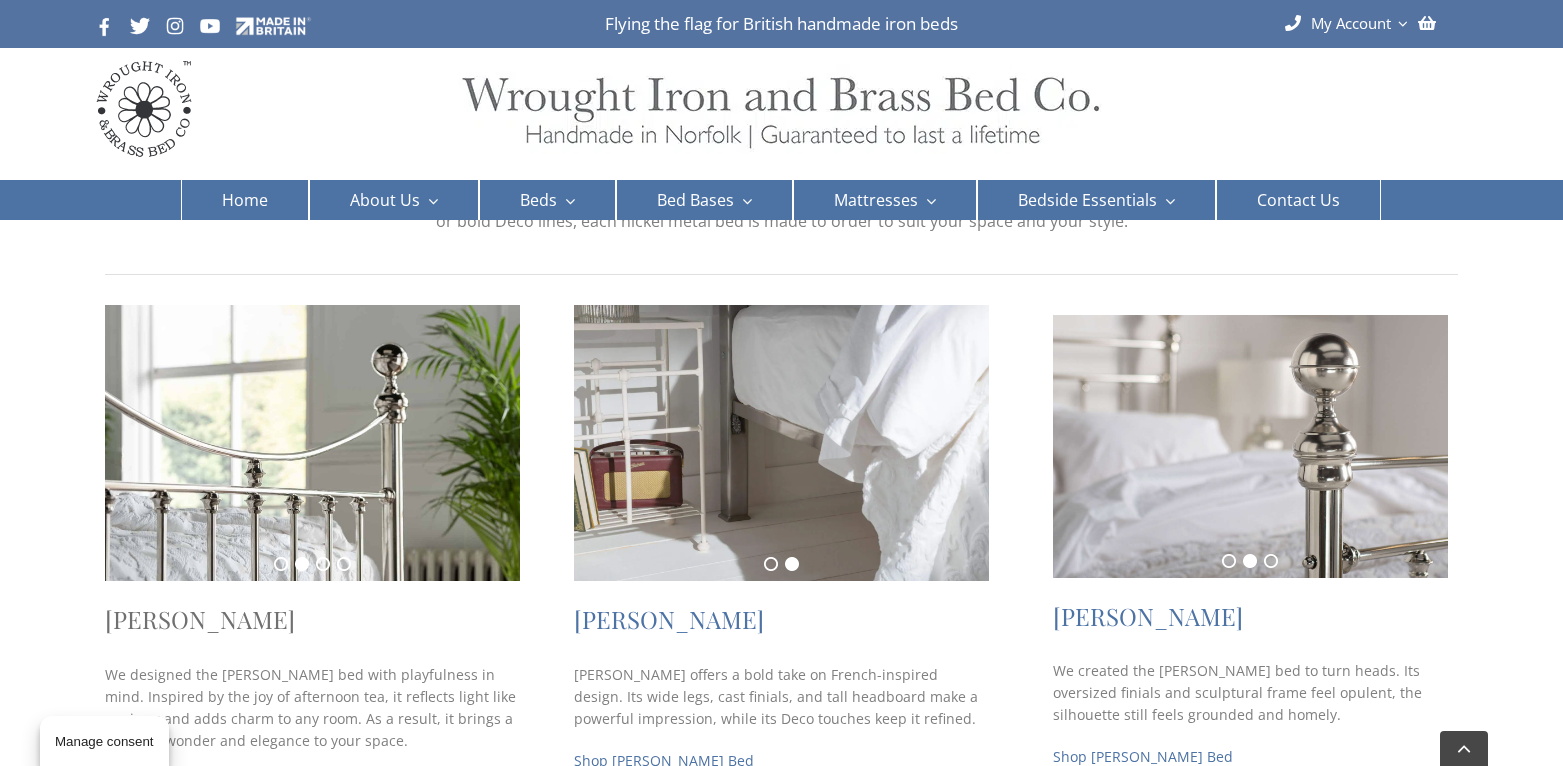click on "[PERSON_NAME]" at bounding box center [200, 619] 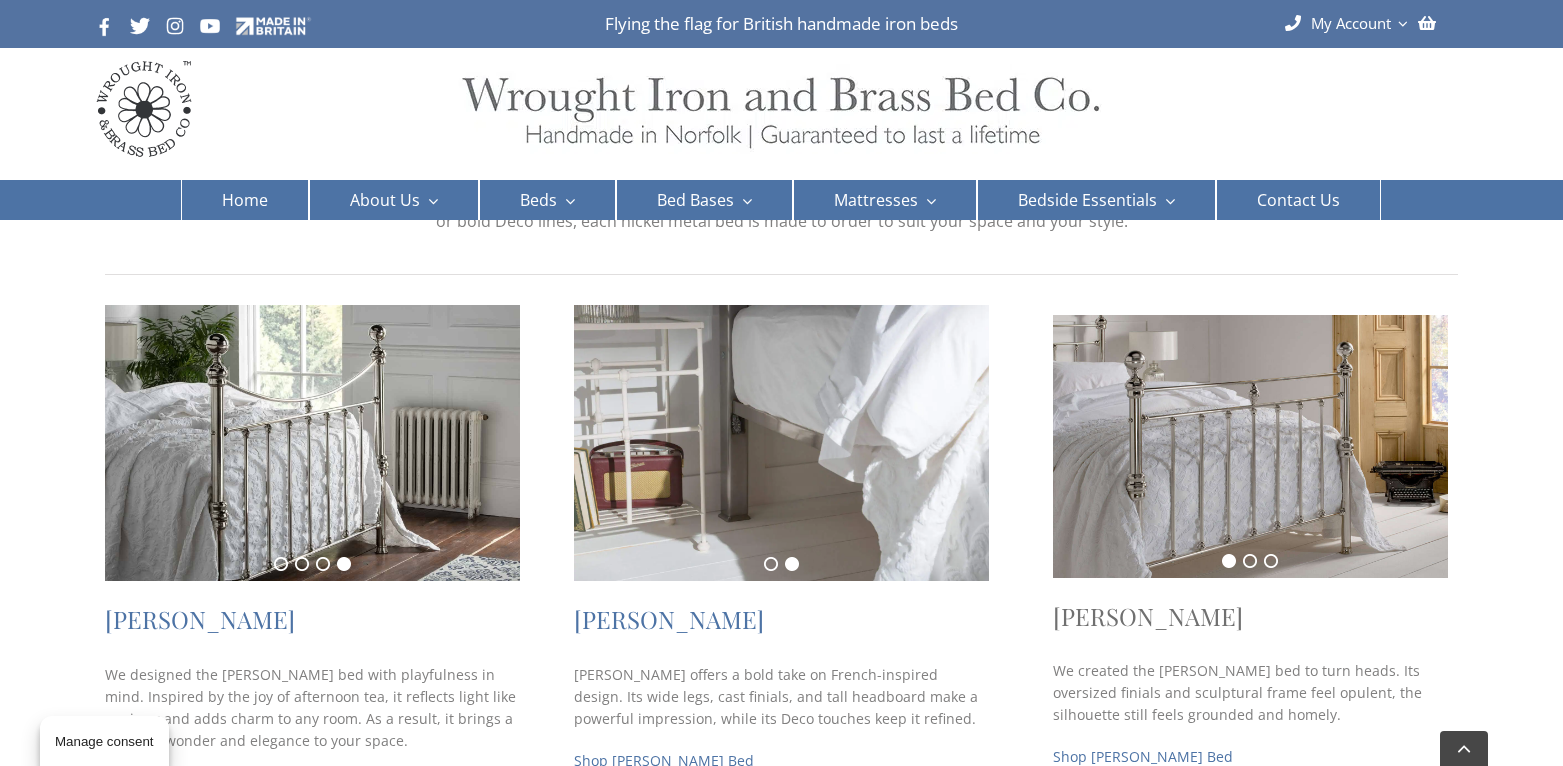 click on "[PERSON_NAME]" at bounding box center [1148, 616] 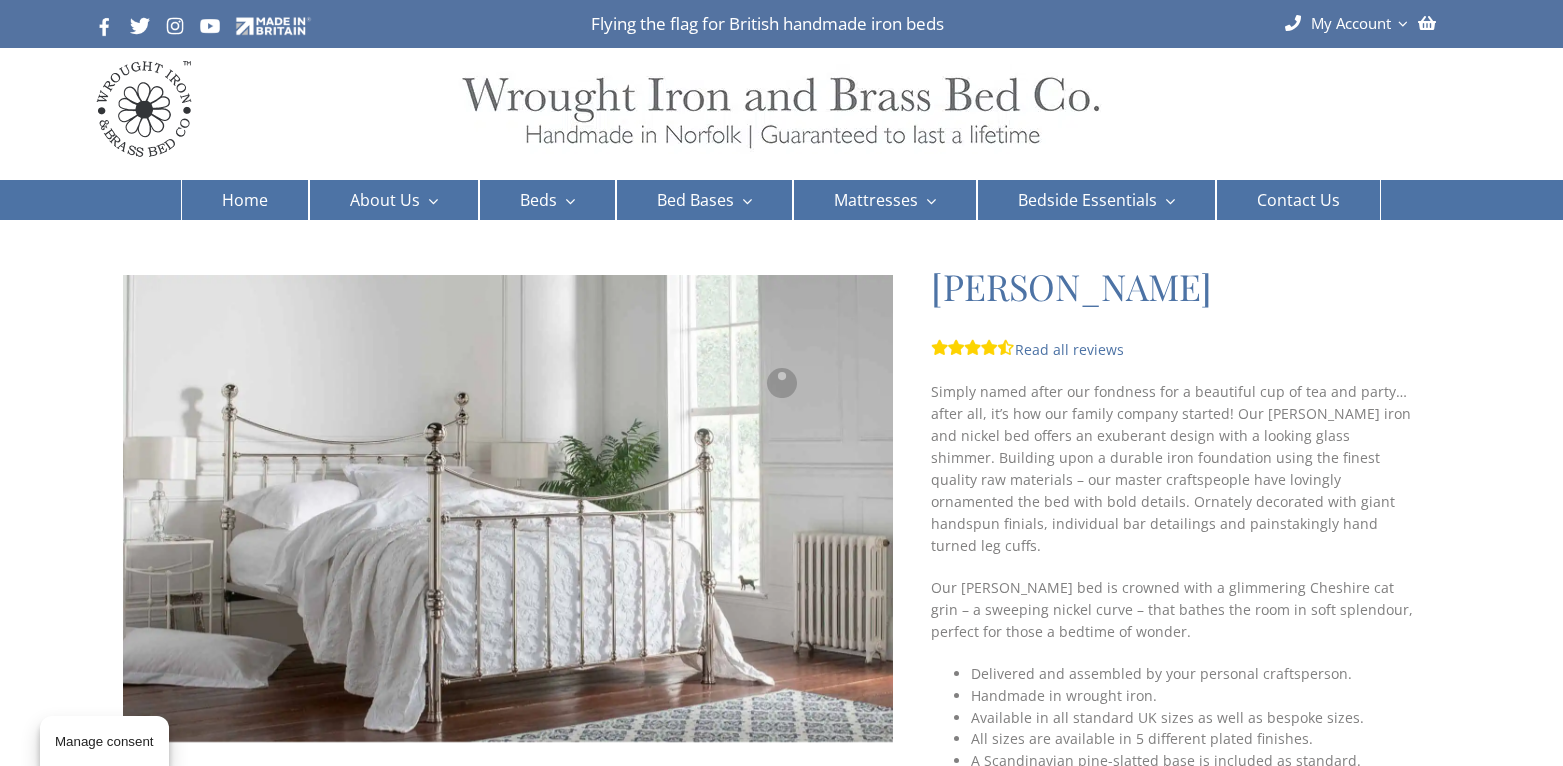 scroll, scrollTop: 0, scrollLeft: 0, axis: both 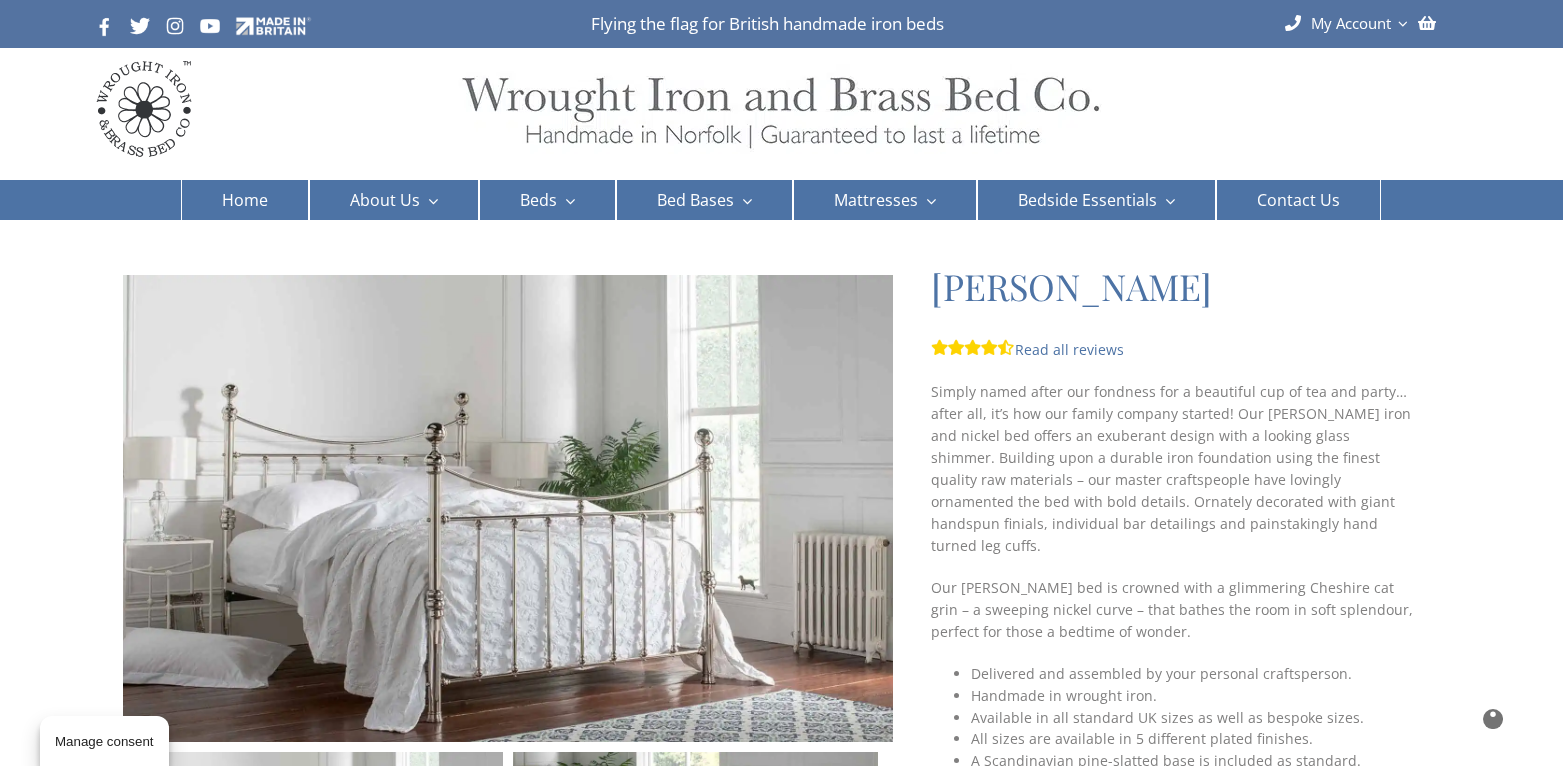 click at bounding box center [508, 508] 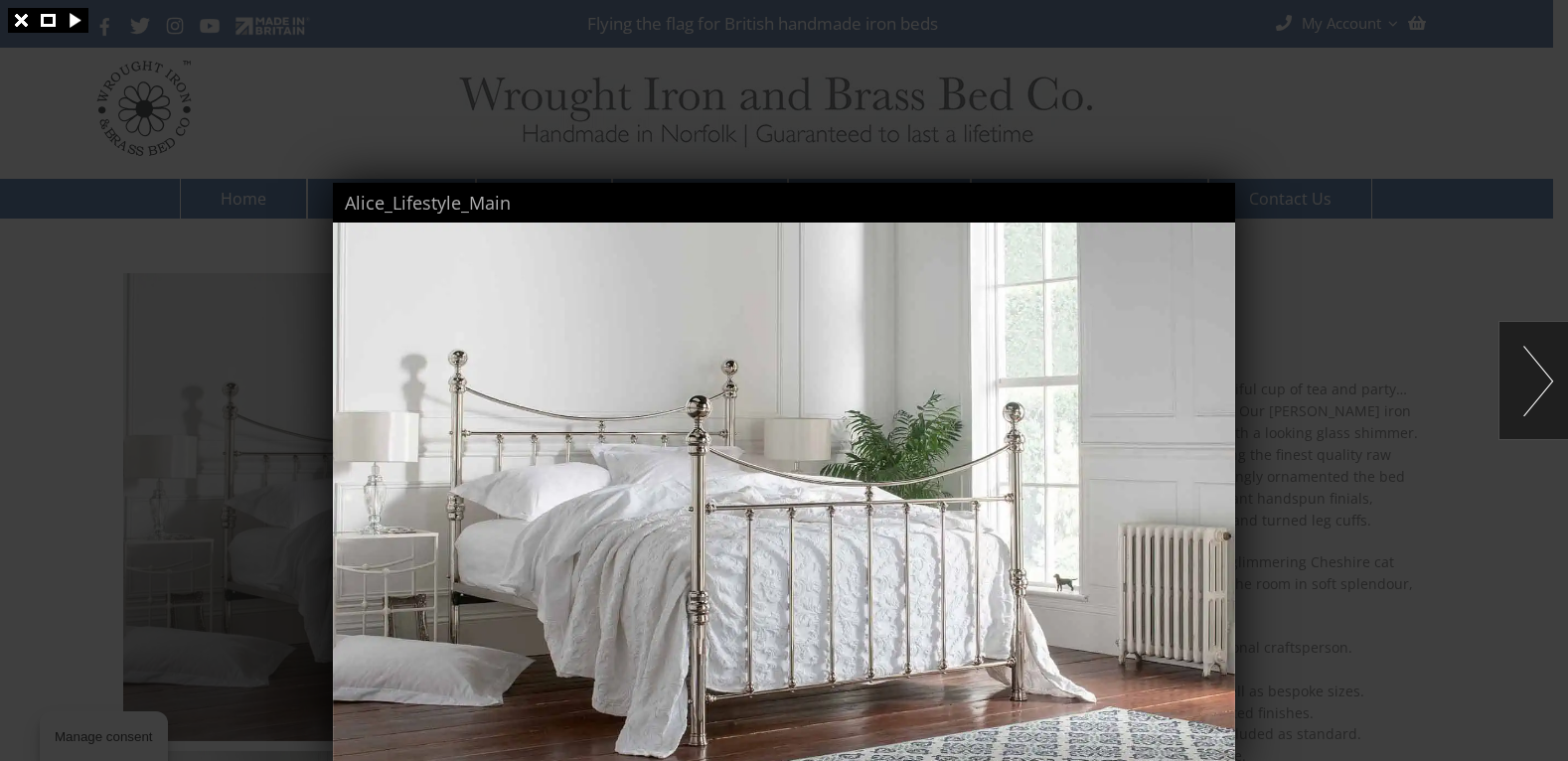 click at bounding box center [784, 496] 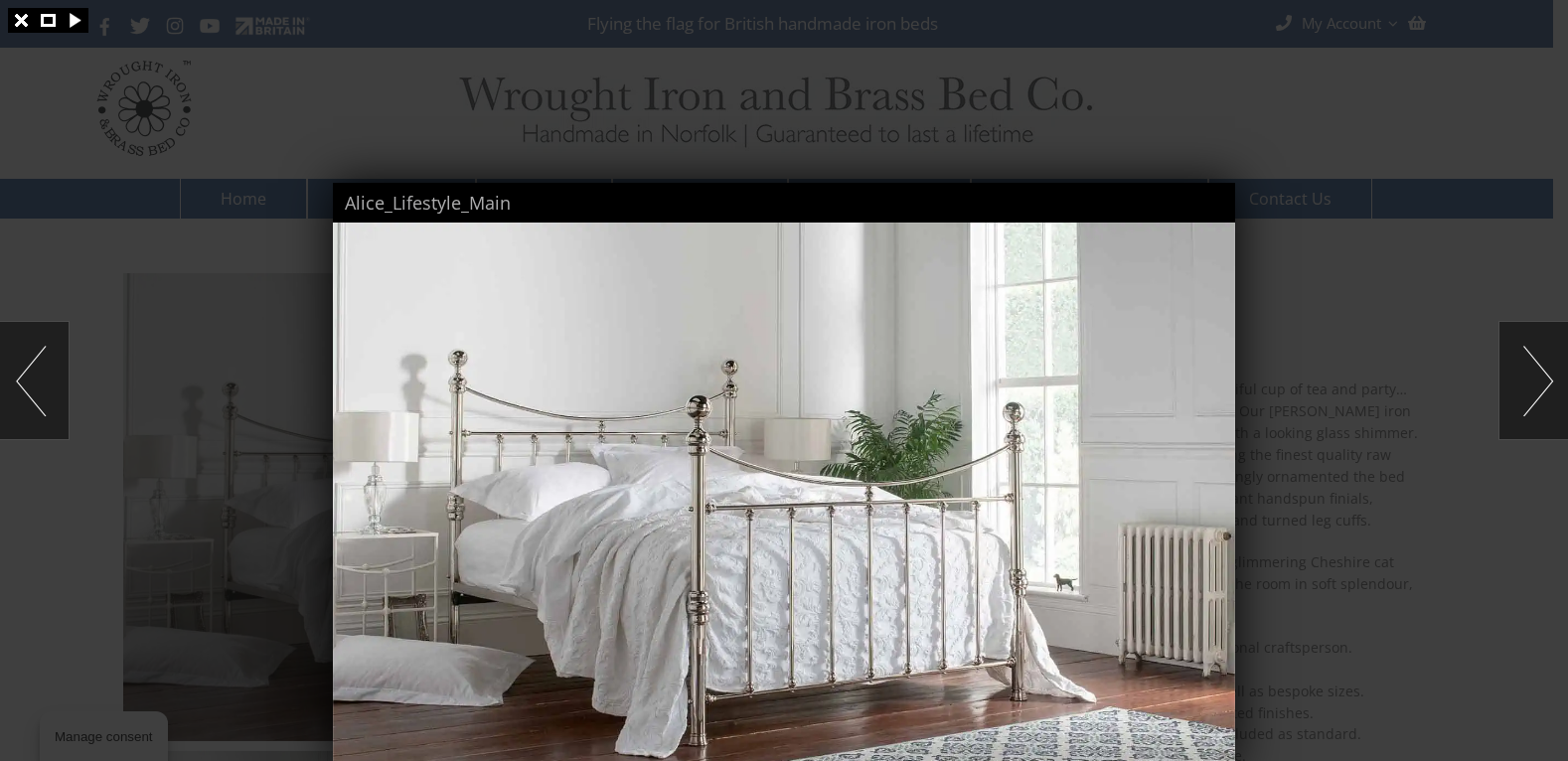 click at bounding box center (1533, 380) 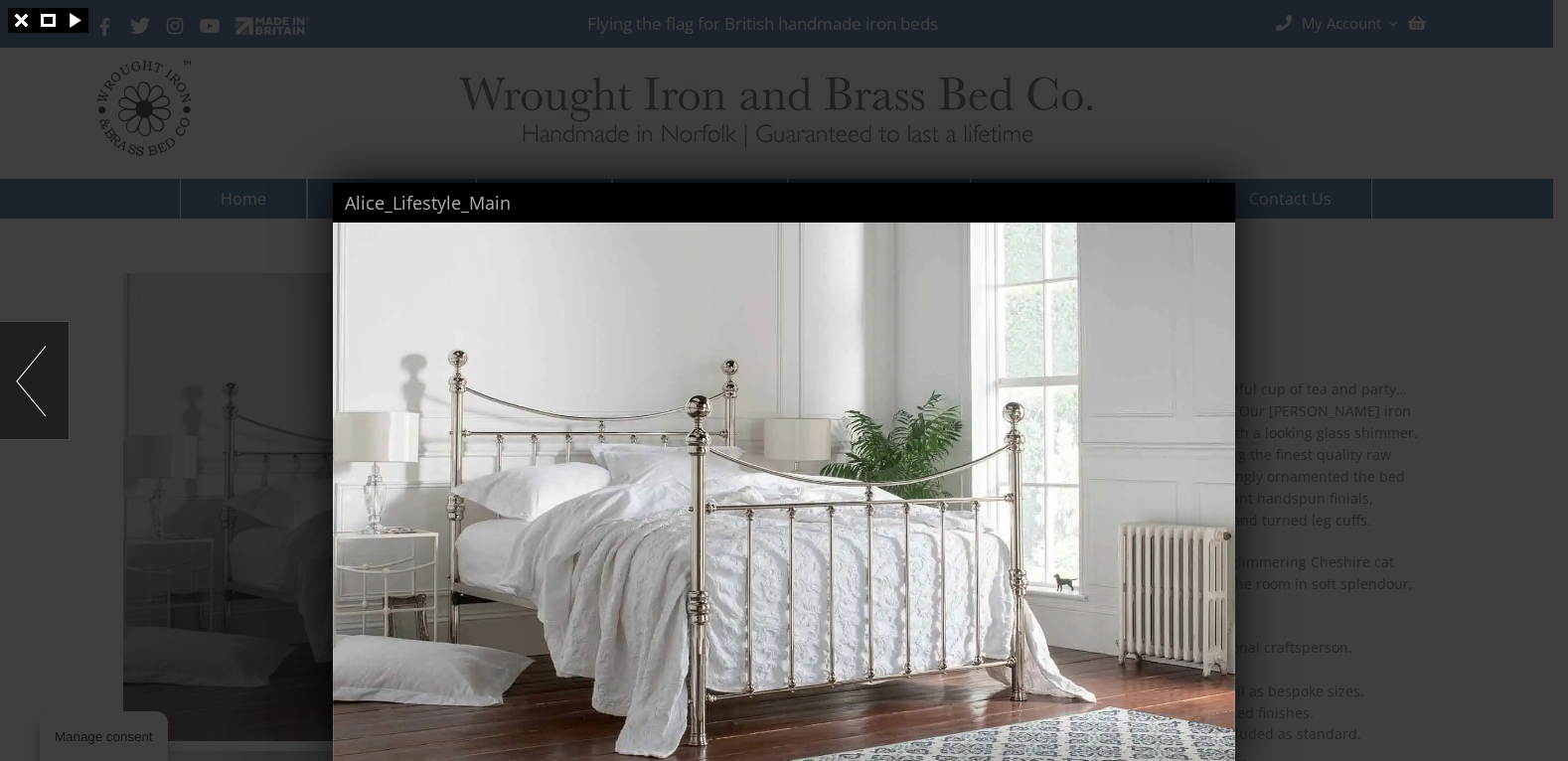 click at bounding box center (784, 380) 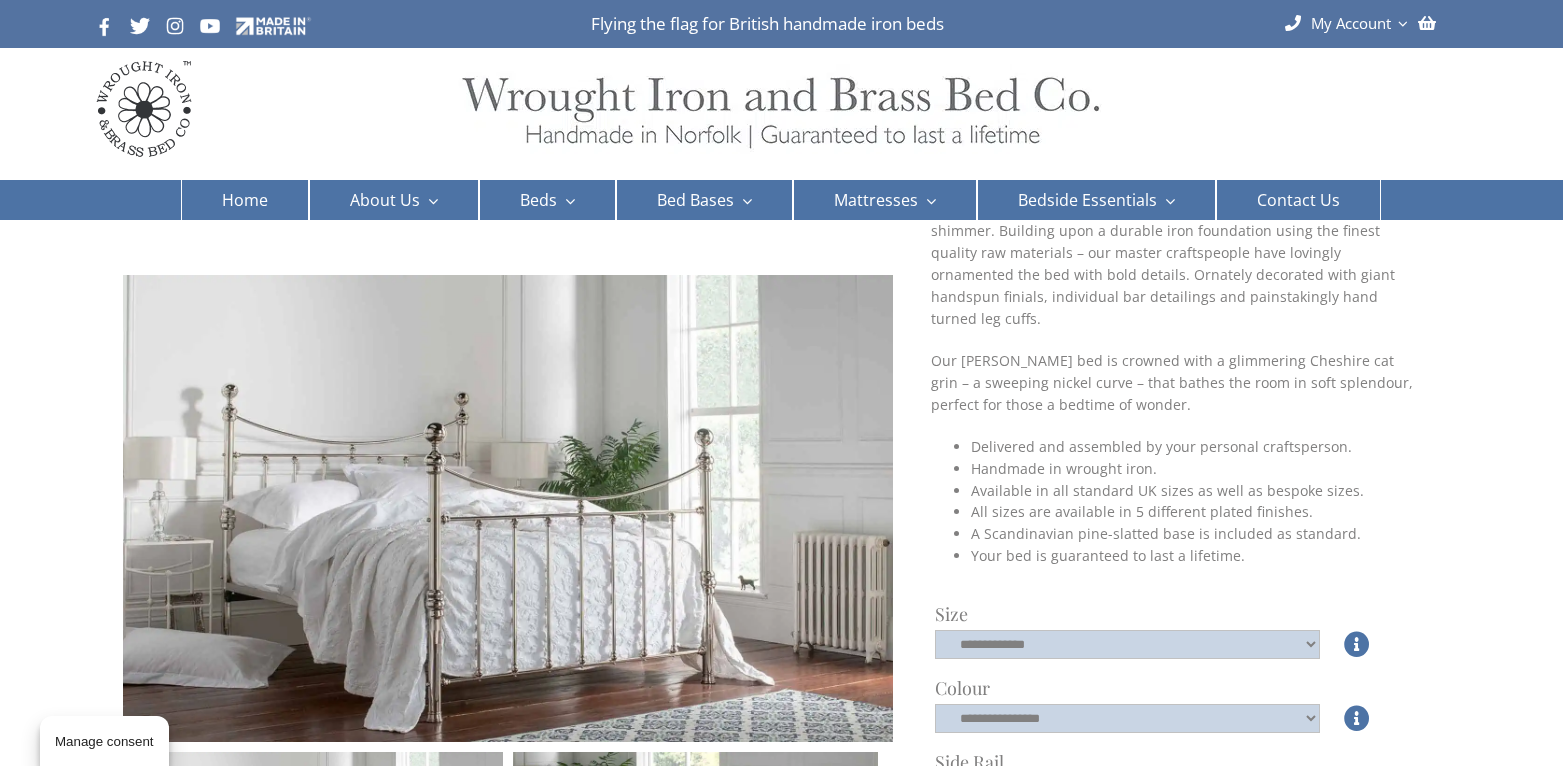 scroll, scrollTop: 267, scrollLeft: 0, axis: vertical 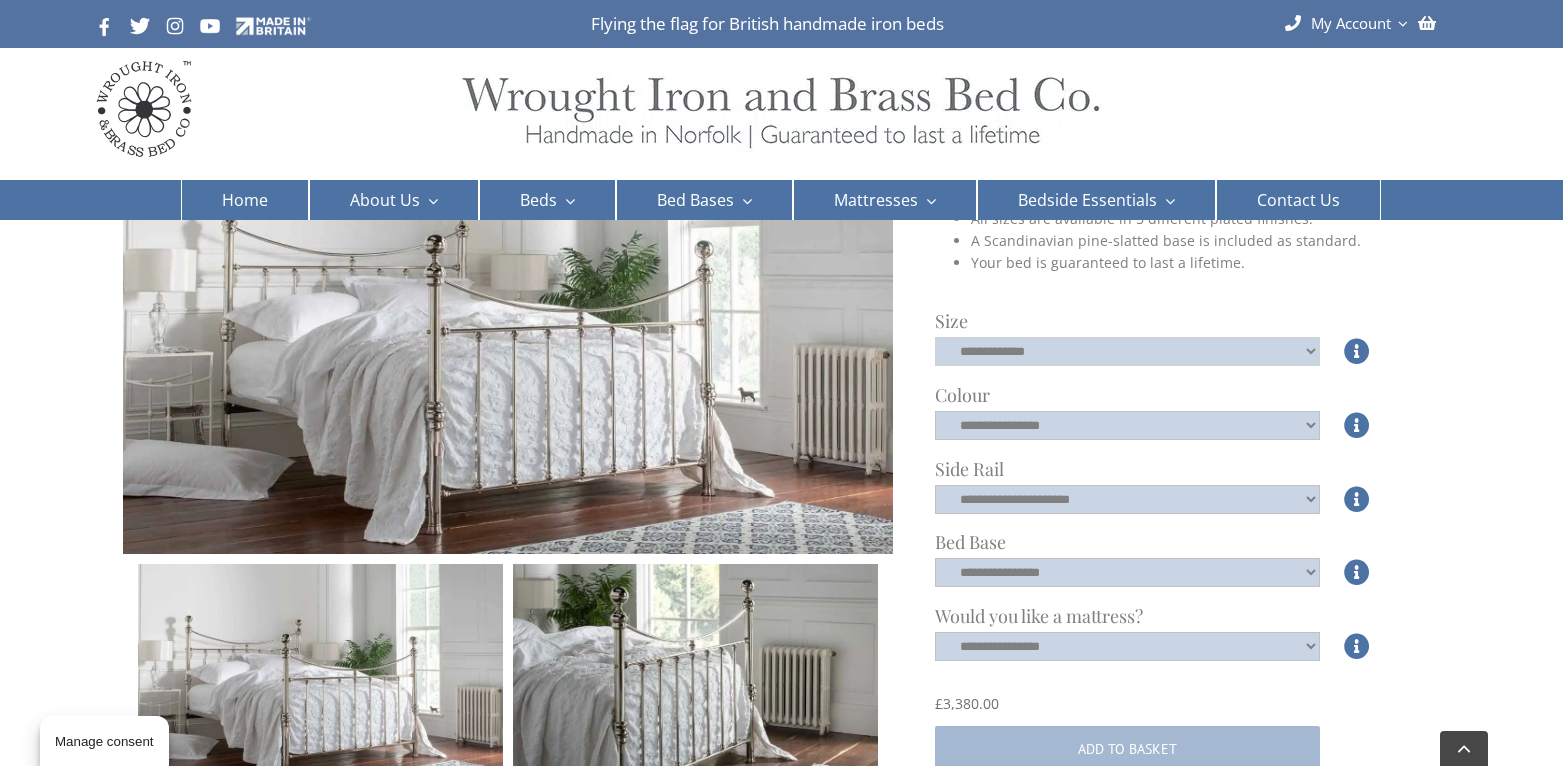 click on "**********" 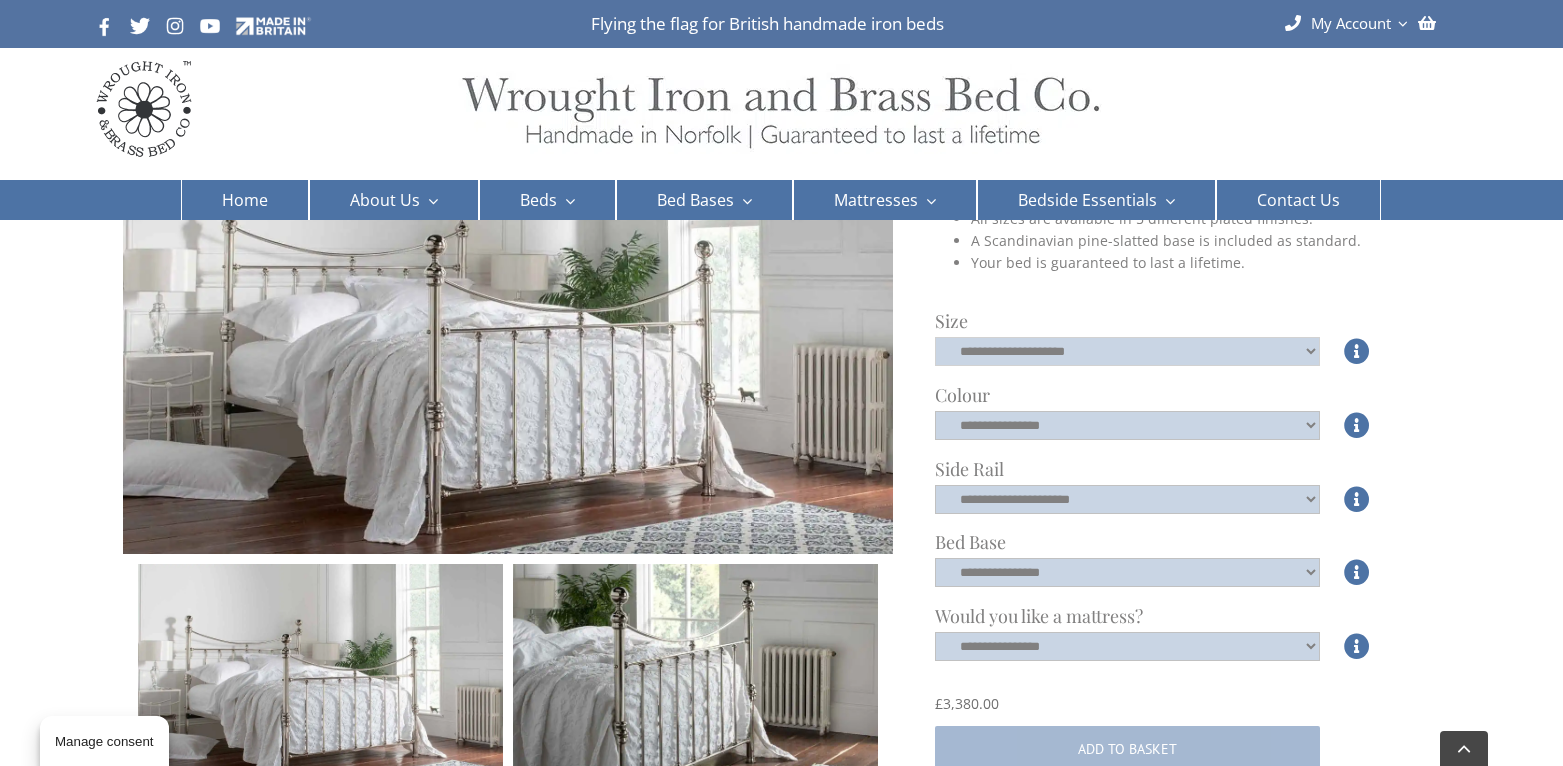 click on "**********" 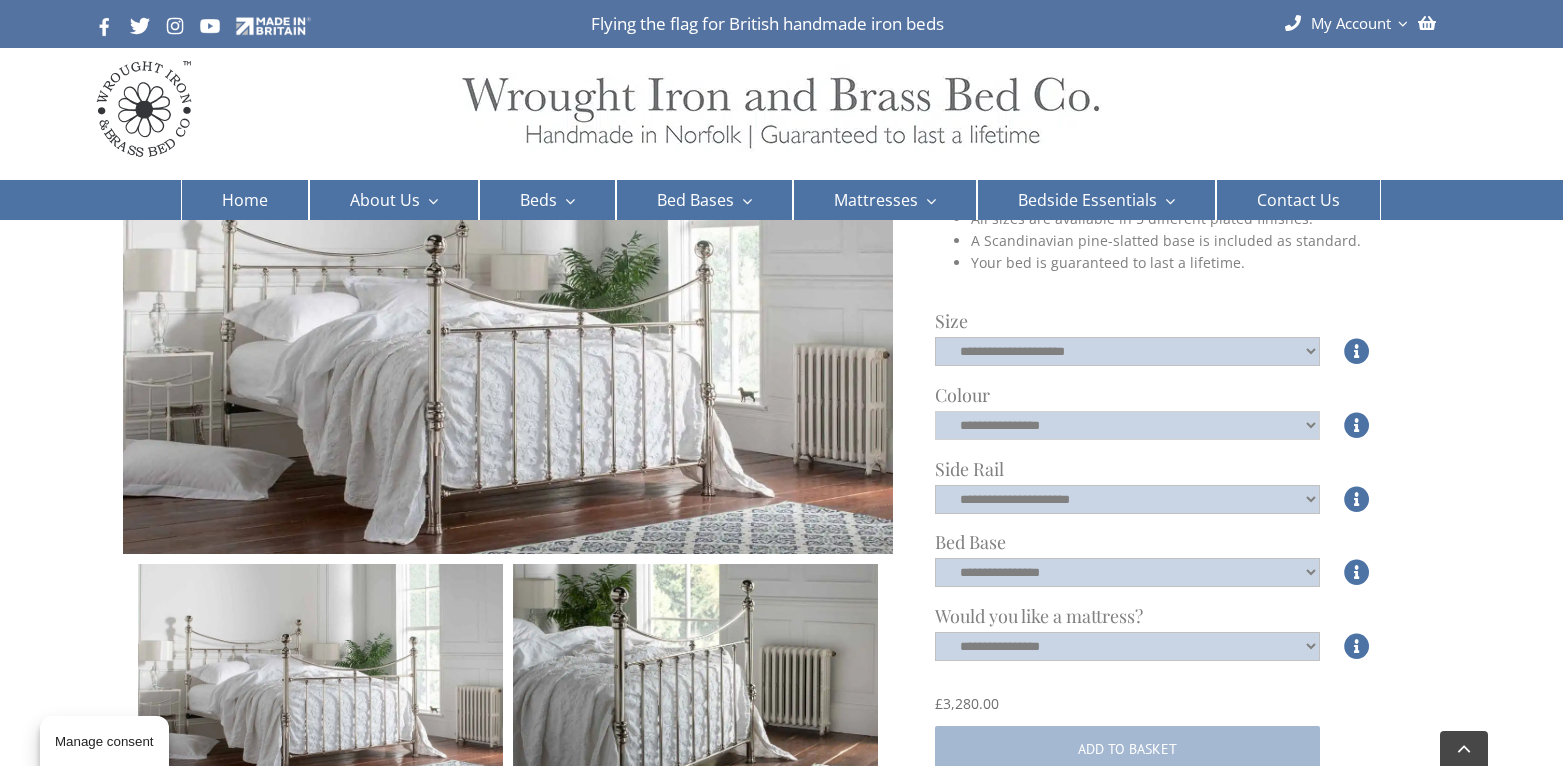 click on "**********" 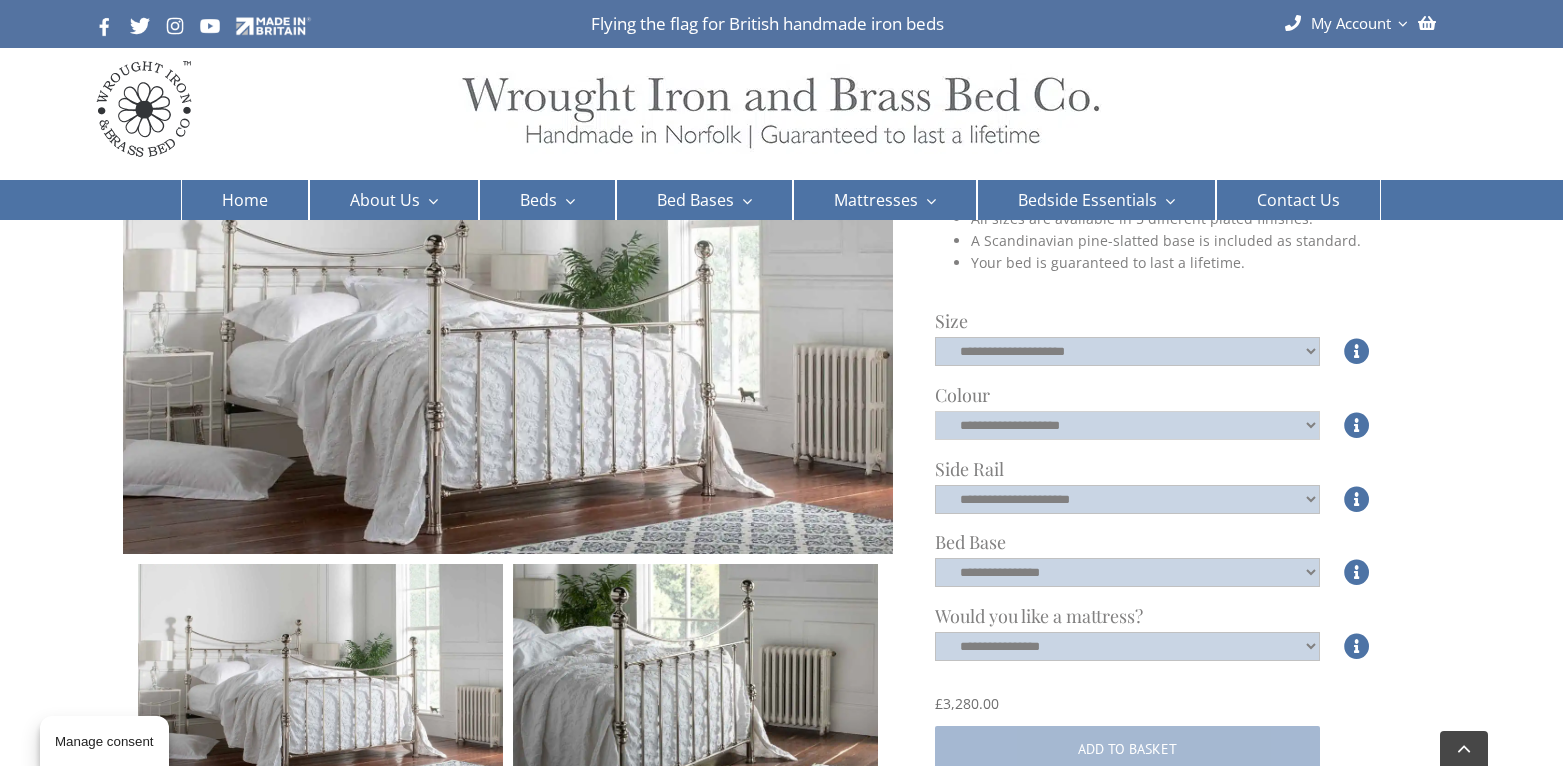 click on "**********" 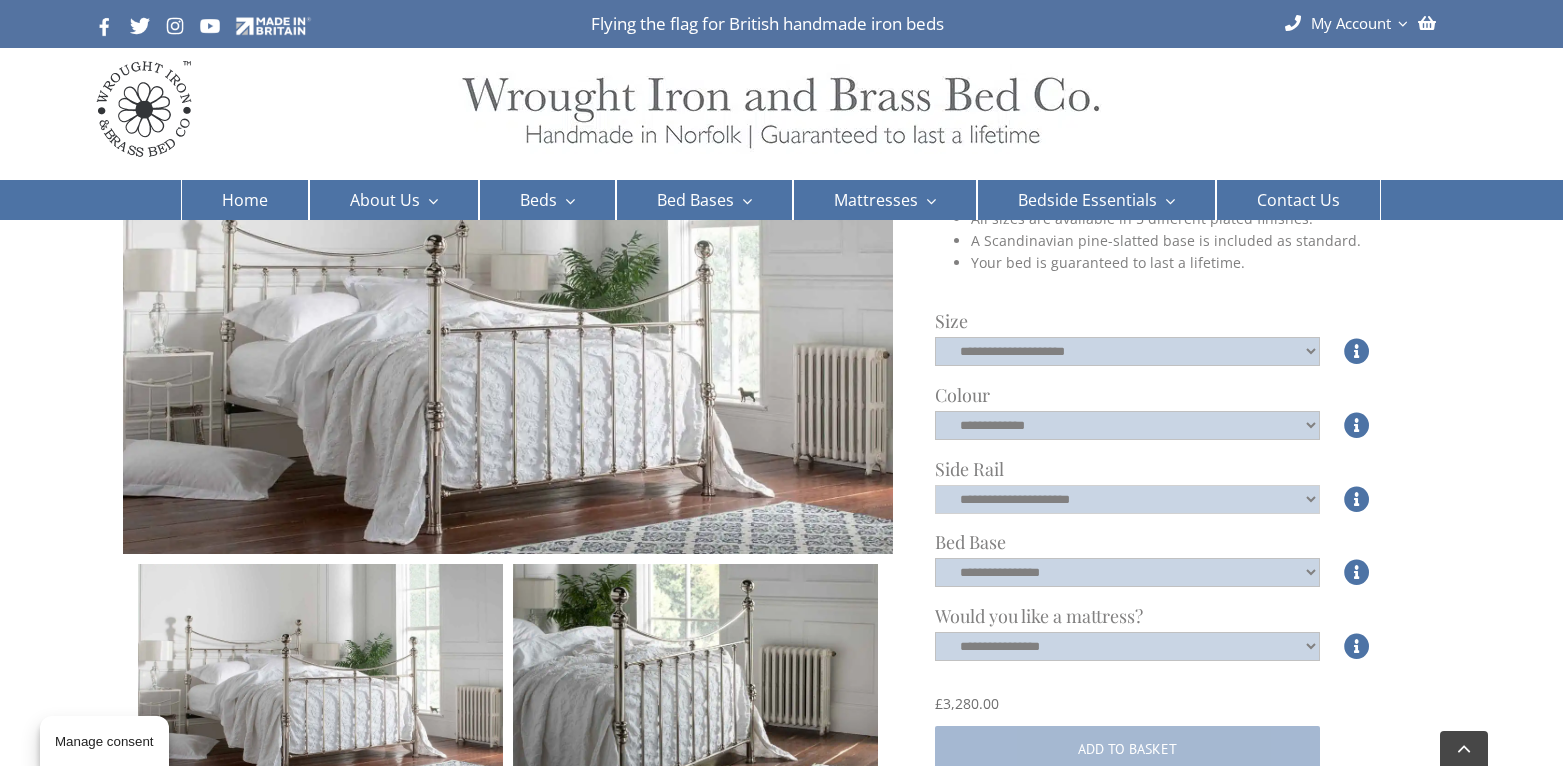 click on "**********" 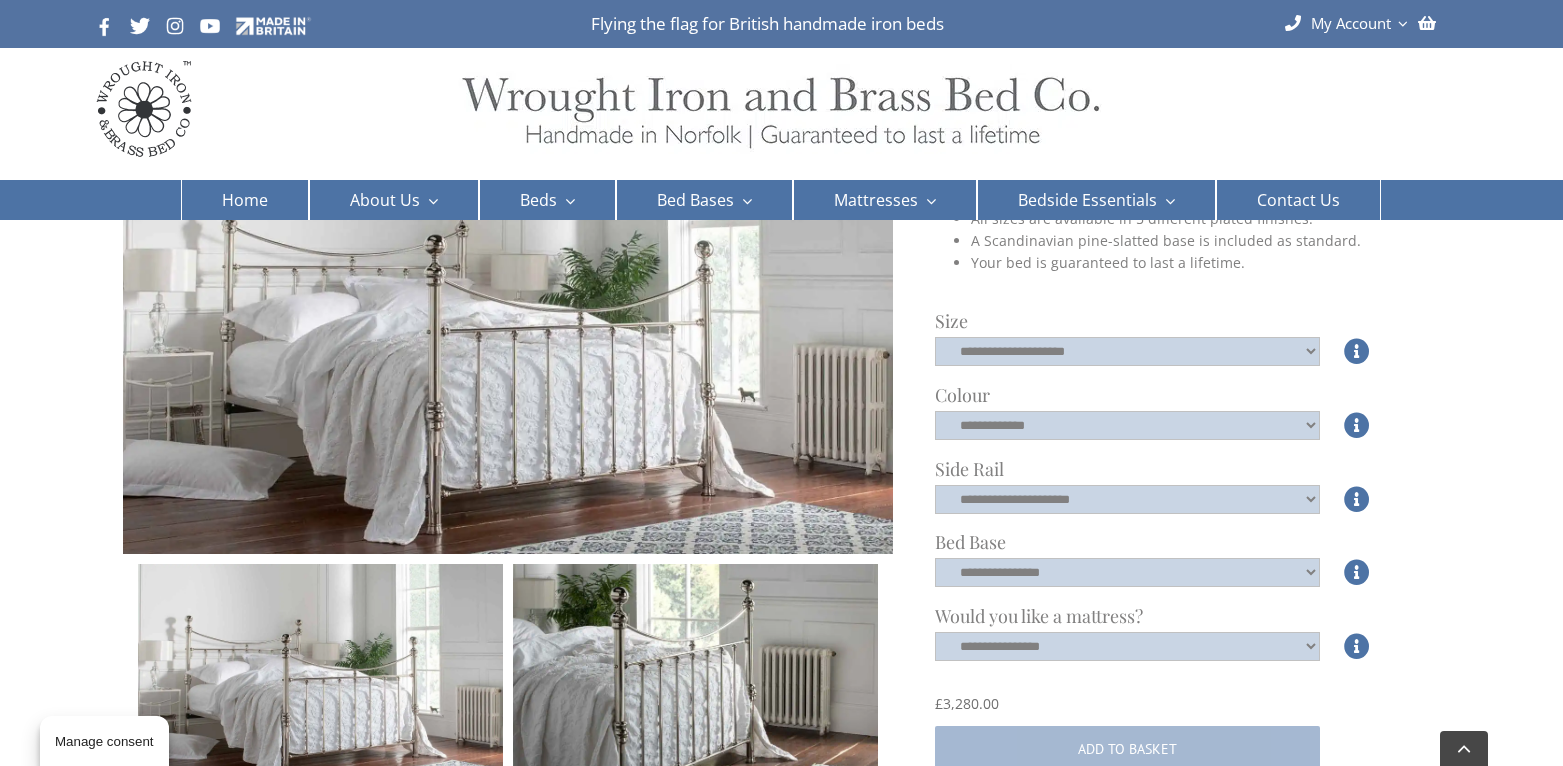 click on "Alice  Read all reviews
Simply named after our fondness for a beautiful cup of tea and party… after all, it’s how our family company started! Our Alice iron and nickel bed offers an exuberant design with a looking glass shimmer. Building upon a durable iron foundation using the finest quality raw materials – our master craftspeople have lovingly ornamented the bed with bold details. Ornately decorated with giant handspun finials, individual bar detailings and painstakingly hand turned leg cuffs.
Our Alice bed is crowned with a glimmering Cheshire cat grin – a sweeping nickel curve – that bathes the room in soft splendour, perfect for those a bedtime of wonder.
Delivered and assembled by your personal craftsperson.
Handmade in wrought iron.
Available in all standard UK sizes as well as bespoke sizes.
All sizes are available in 5 different plated finishes.
A Scandinavian pine-slatted base is included as standard.
Your bed is guaranteed to last a lifetime." at bounding box center [781, 413] 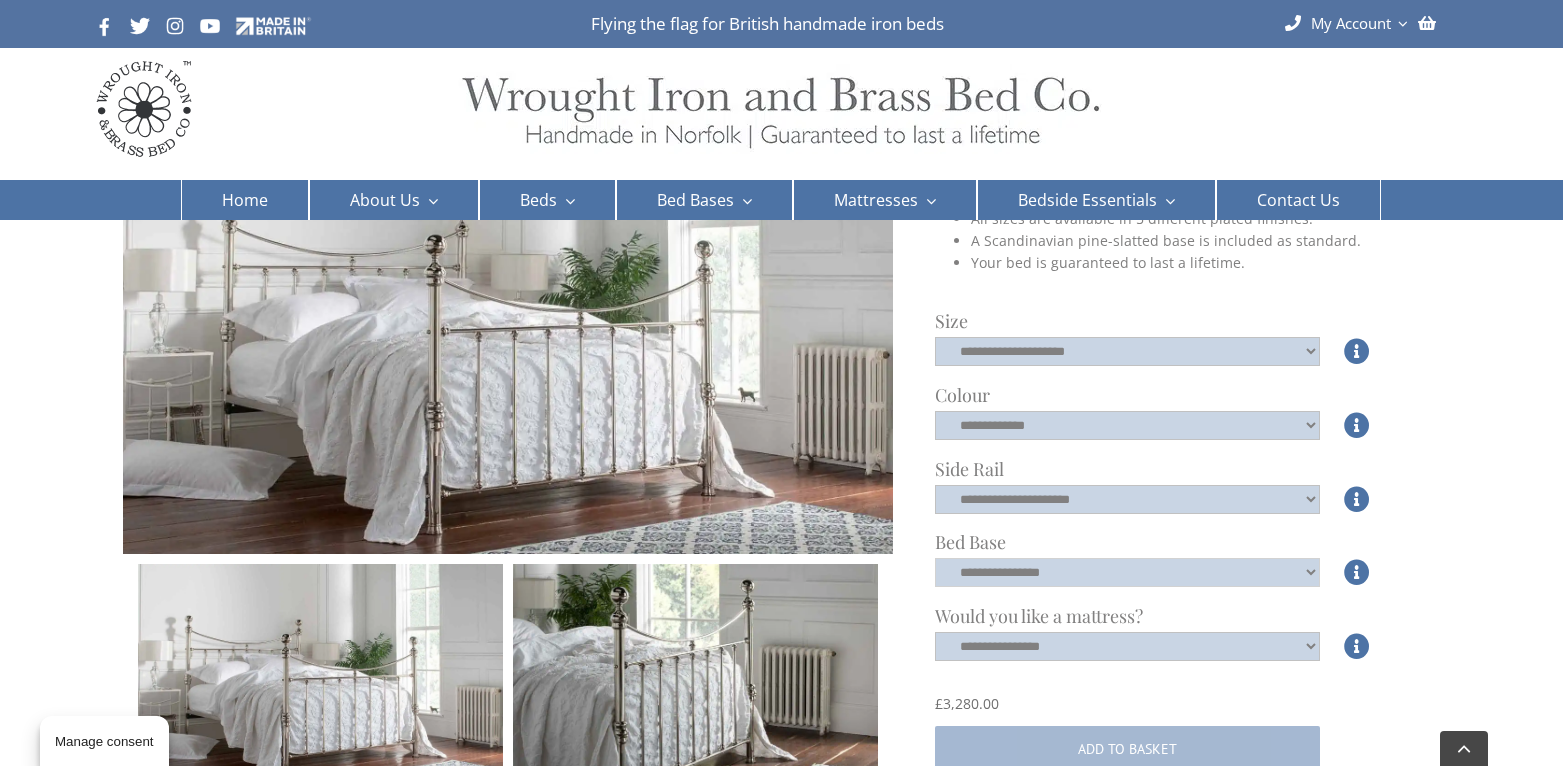 click on "**********" 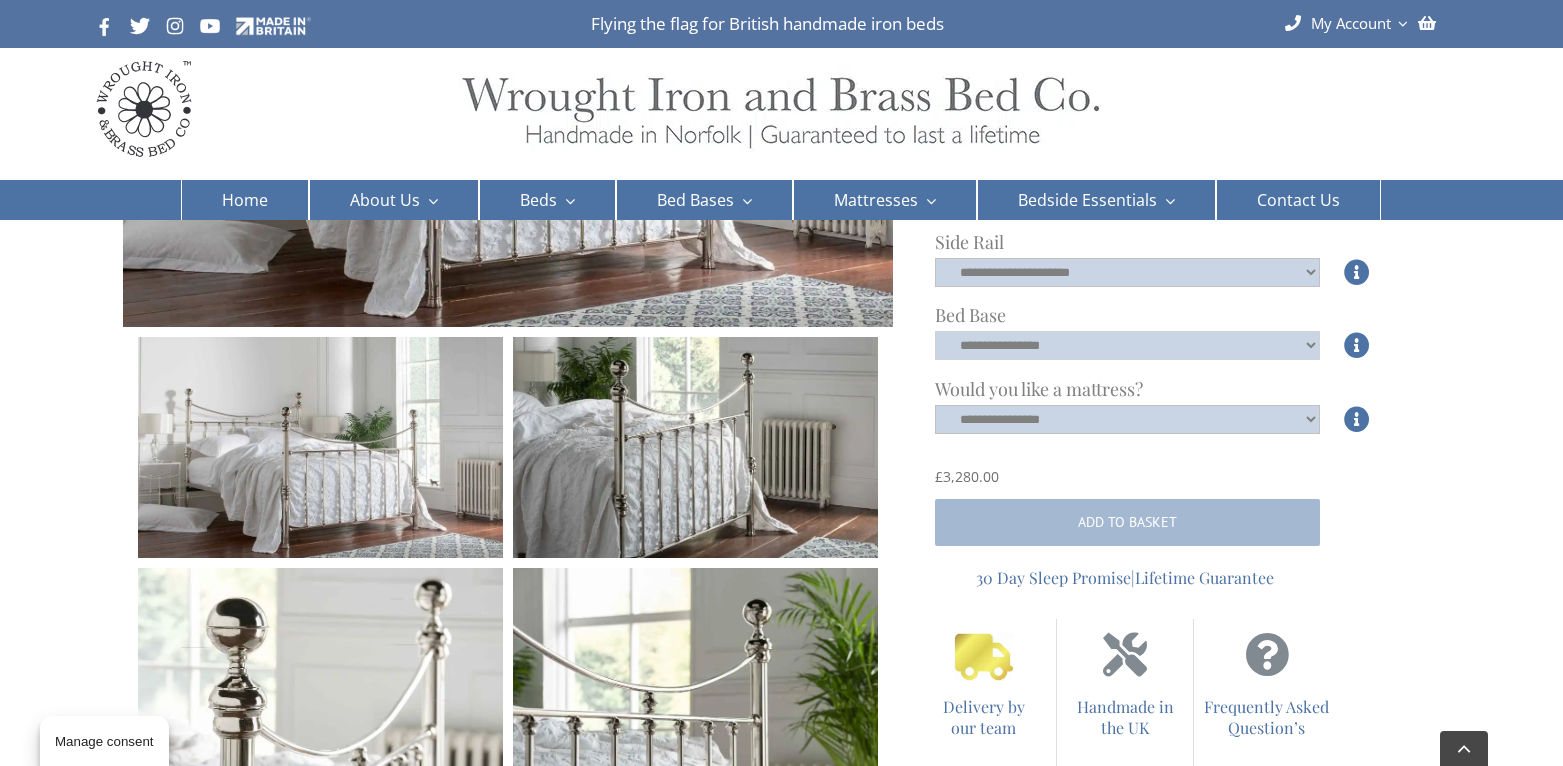 scroll, scrollTop: 773, scrollLeft: 0, axis: vertical 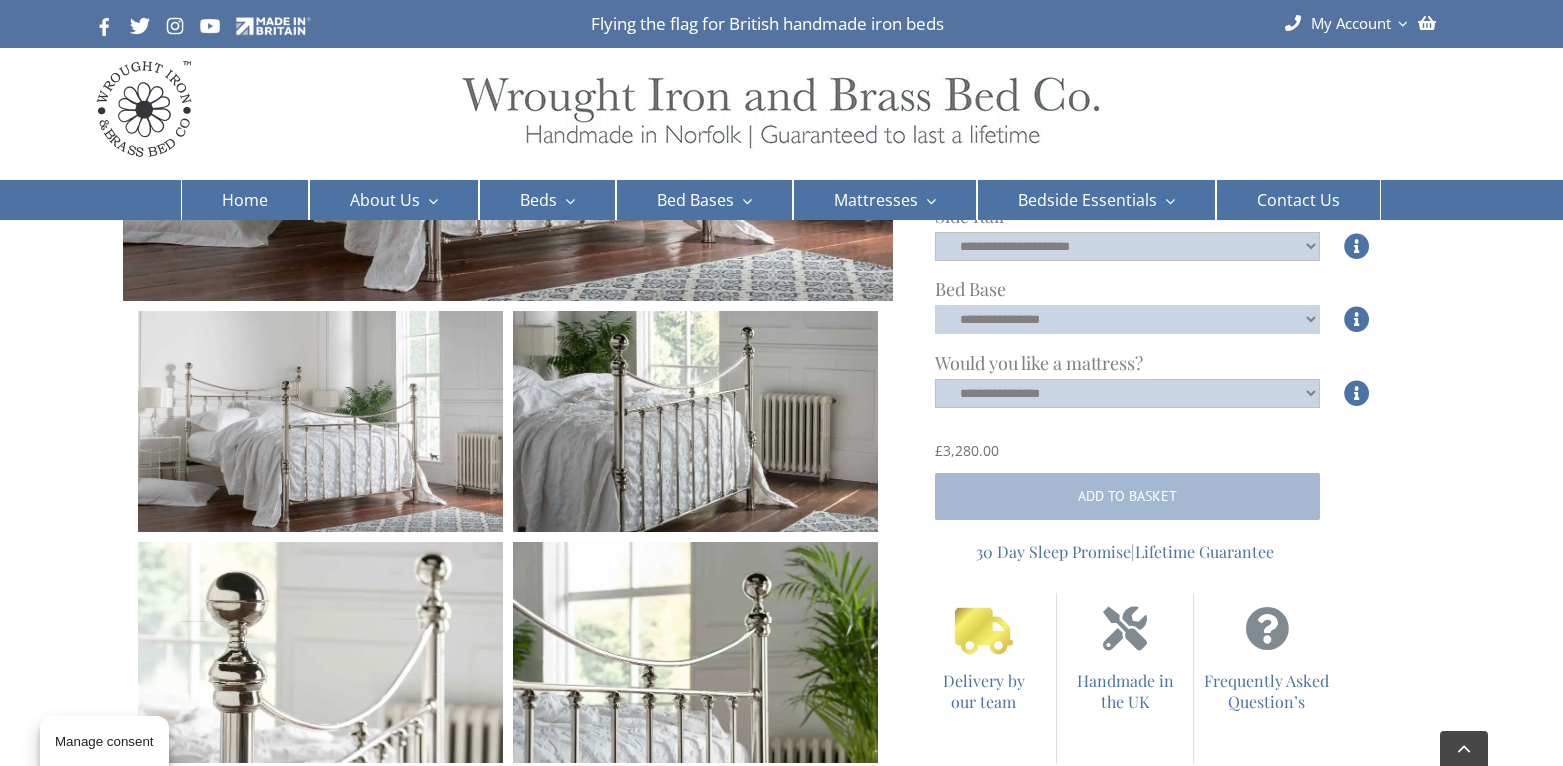 click on "**********" 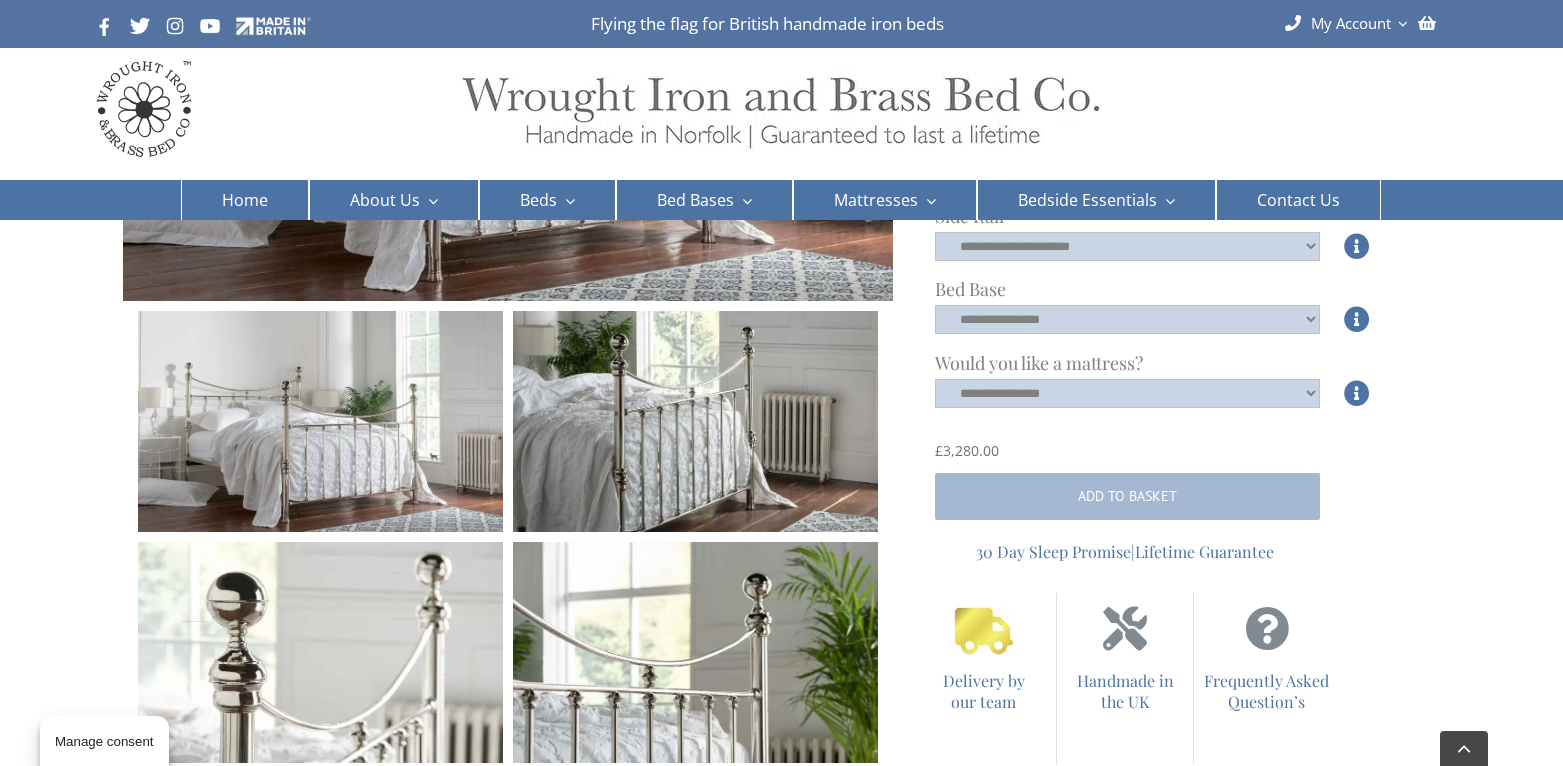 click on "Alice  Read all reviews
Simply named after our fondness for a beautiful cup of tea and party… after all, it’s how our family company started! Our Alice iron and nickel bed offers an exuberant design with a looking glass shimmer. Building upon a durable iron foundation using the finest quality raw materials – our master craftspeople have lovingly ornamented the bed with bold details. Ornately decorated with giant handspun finials, individual bar detailings and painstakingly hand turned leg cuffs.
Our Alice bed is crowned with a glimmering Cheshire cat grin – a sweeping nickel curve – that bathes the room in soft splendour, perfect for those a bedtime of wonder.
Delivered and assembled by your personal craftsperson.
Handmade in wrought iron.
Available in all standard UK sizes as well as bespoke sizes.
All sizes are available in 5 different plated finishes.
A Scandinavian pine-slatted base is included as standard." at bounding box center [781, 1354] 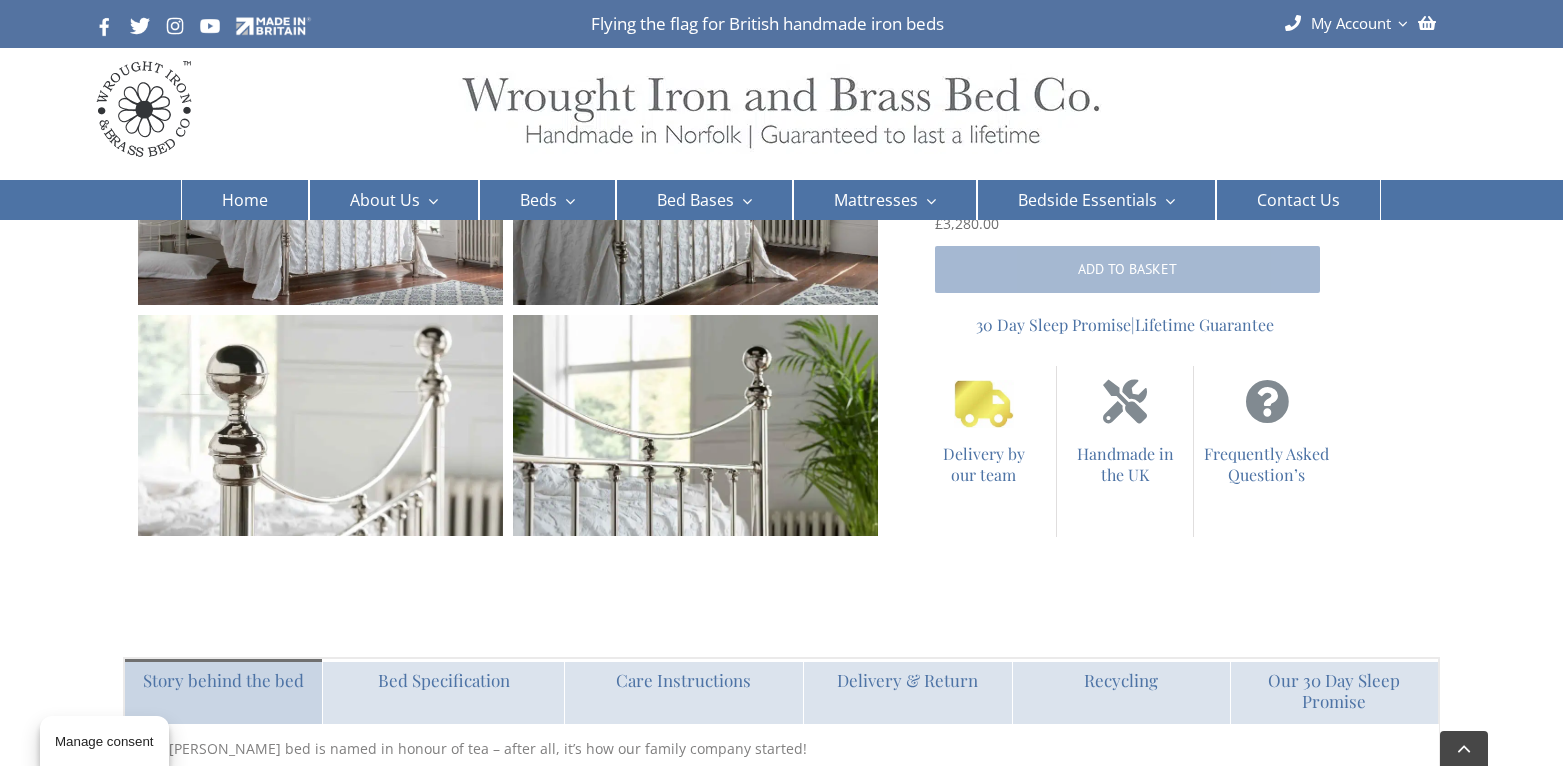 scroll, scrollTop: 1027, scrollLeft: 0, axis: vertical 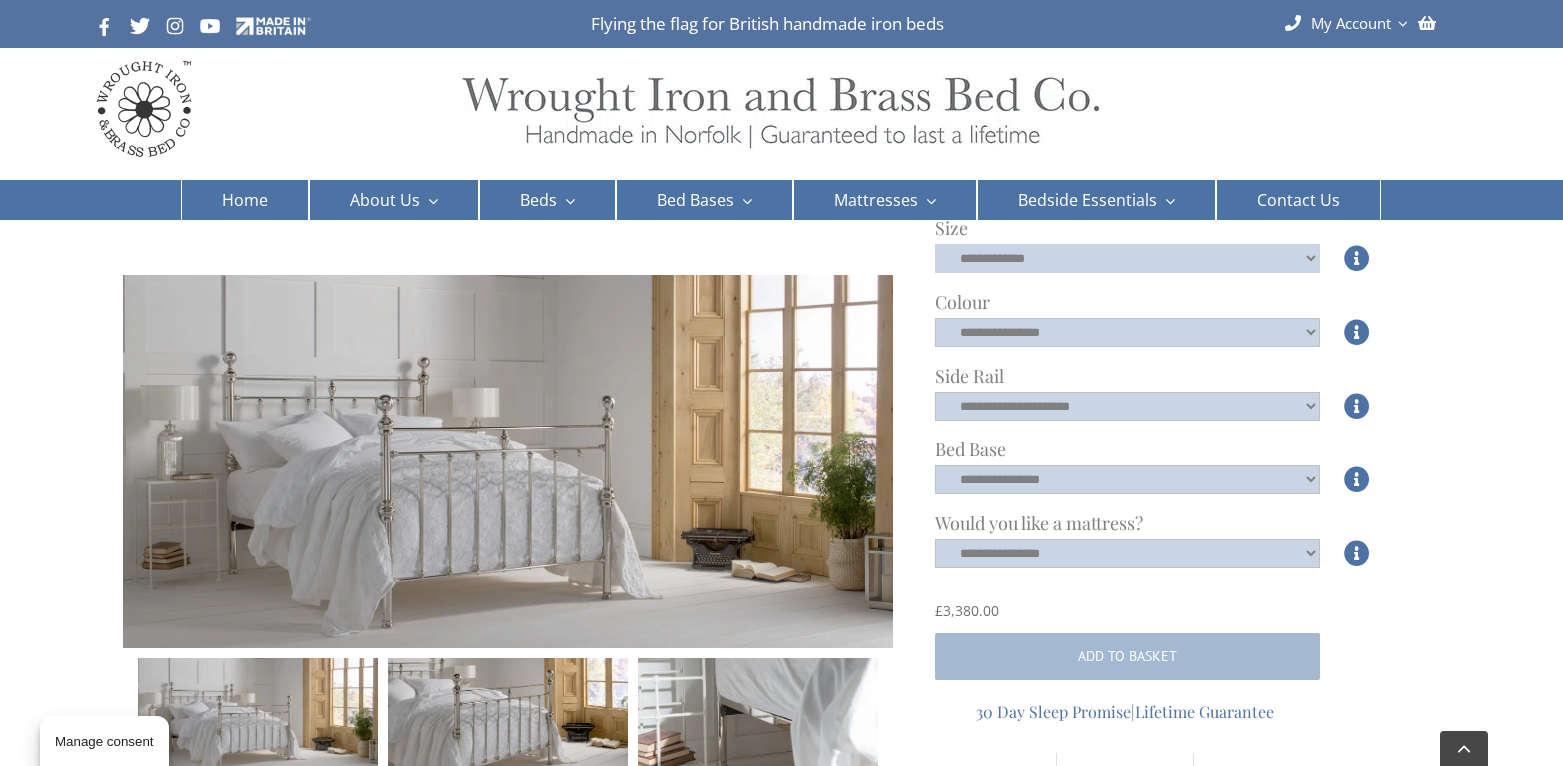 click on "**********" 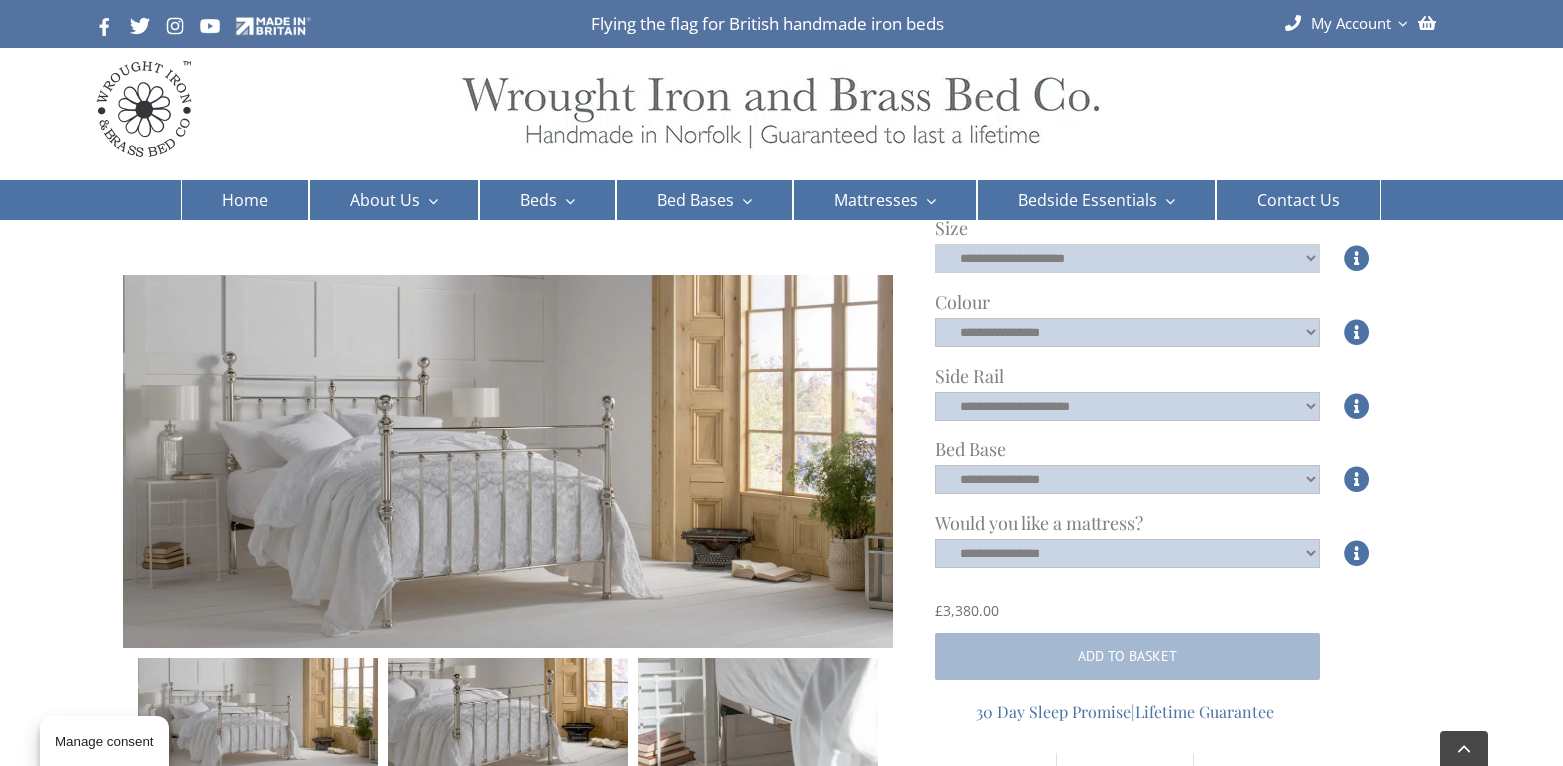click on "**********" 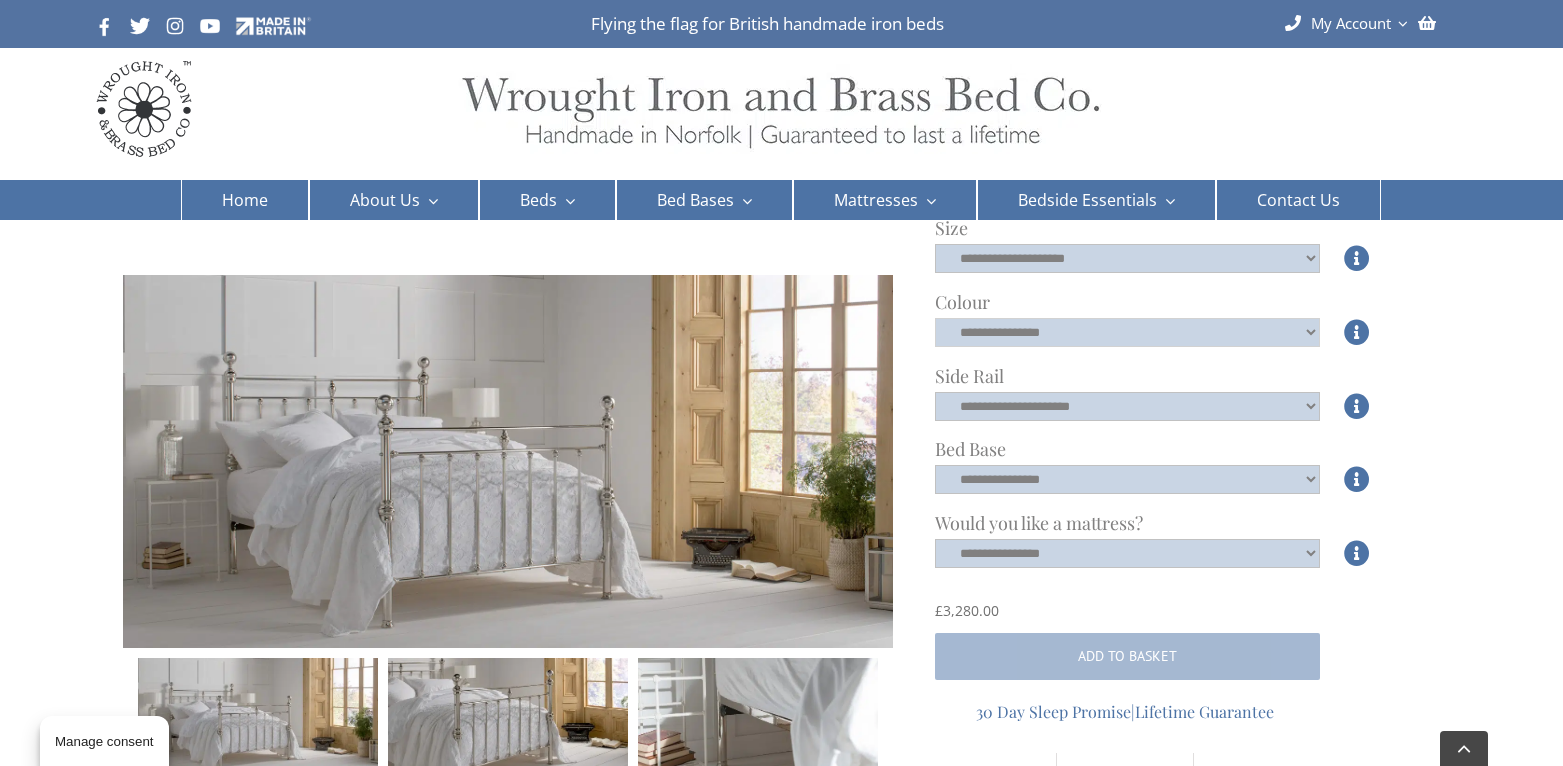 click on "**********" 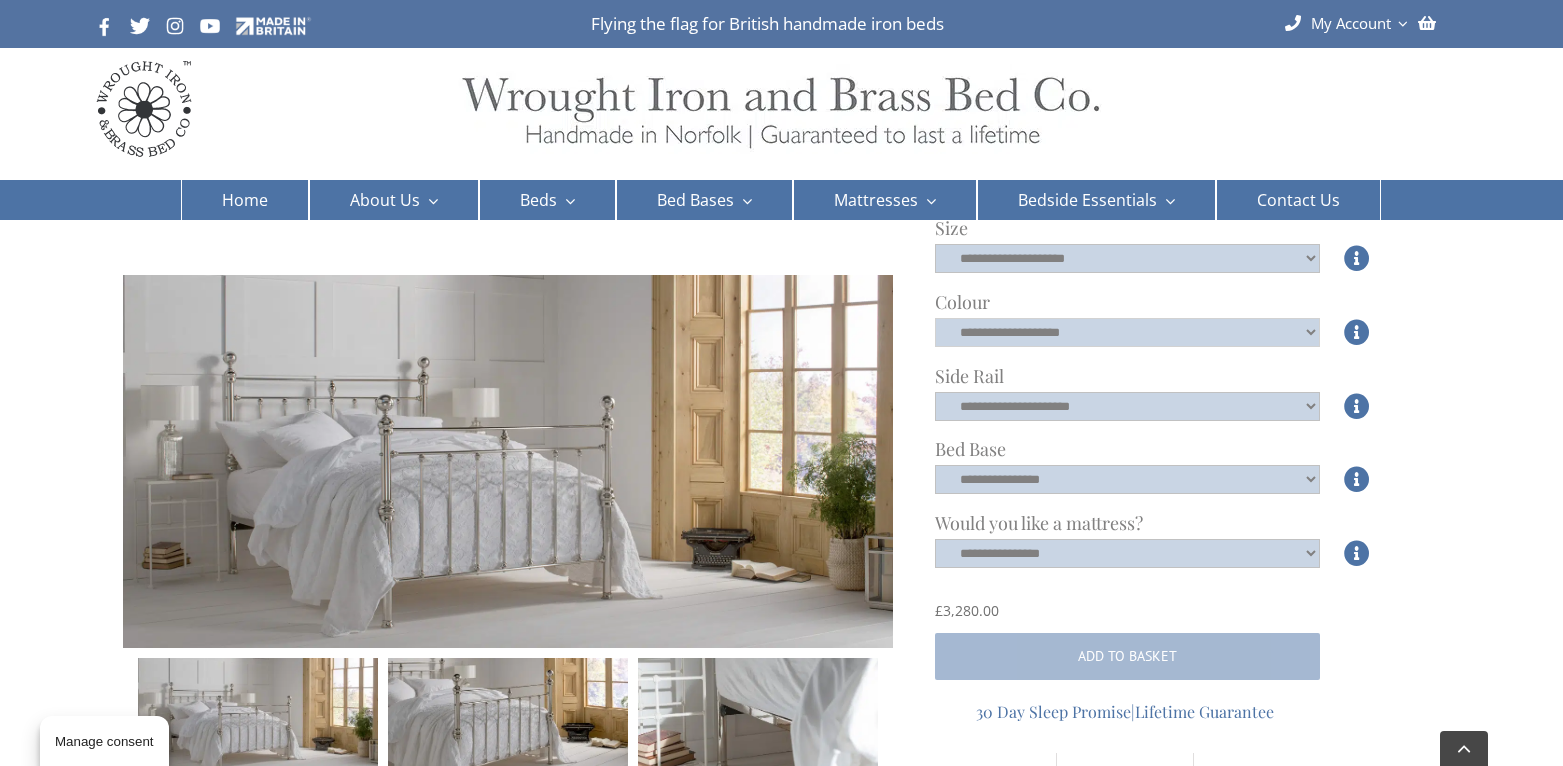 click on "**********" 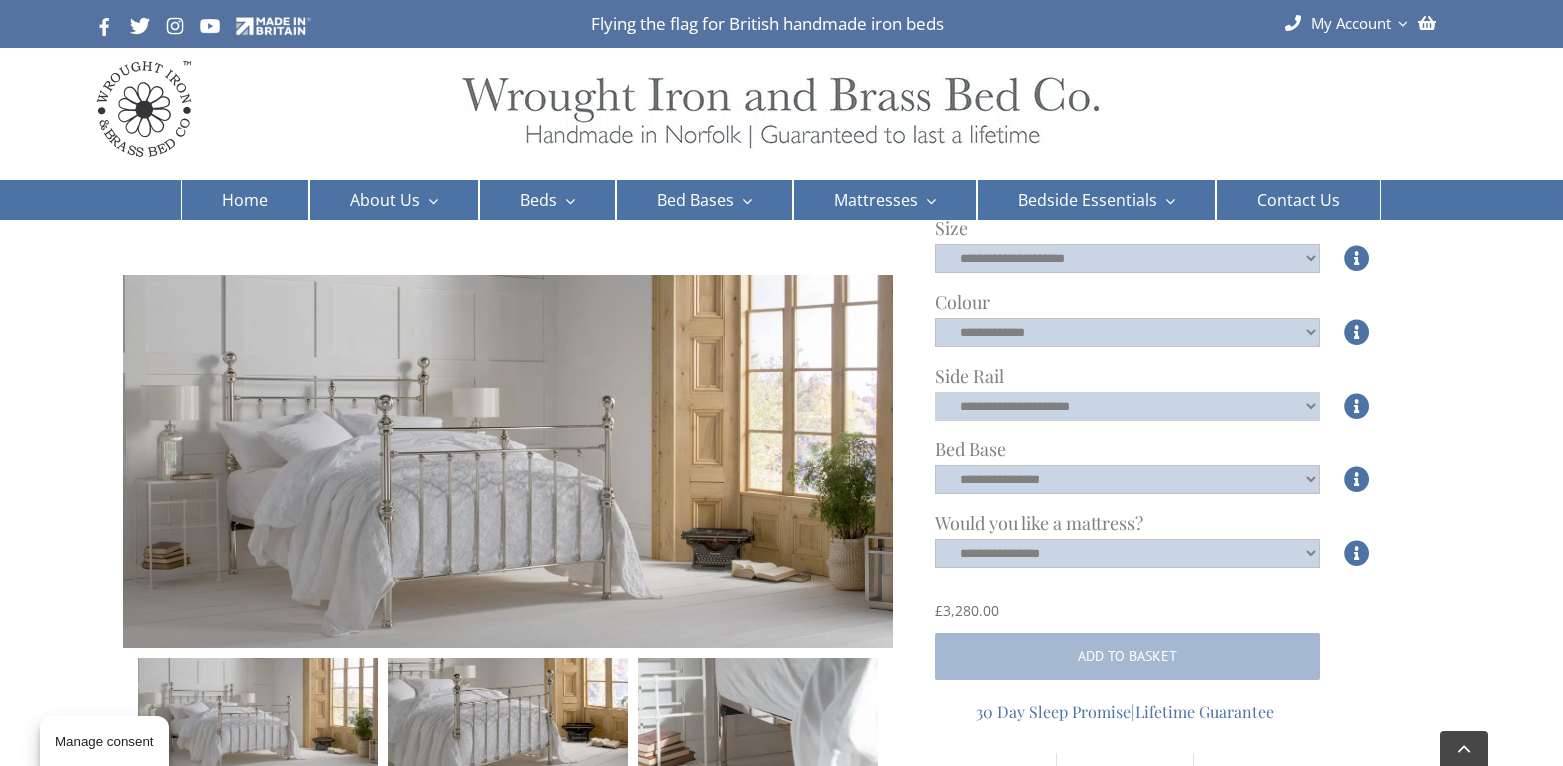 click on "**********" 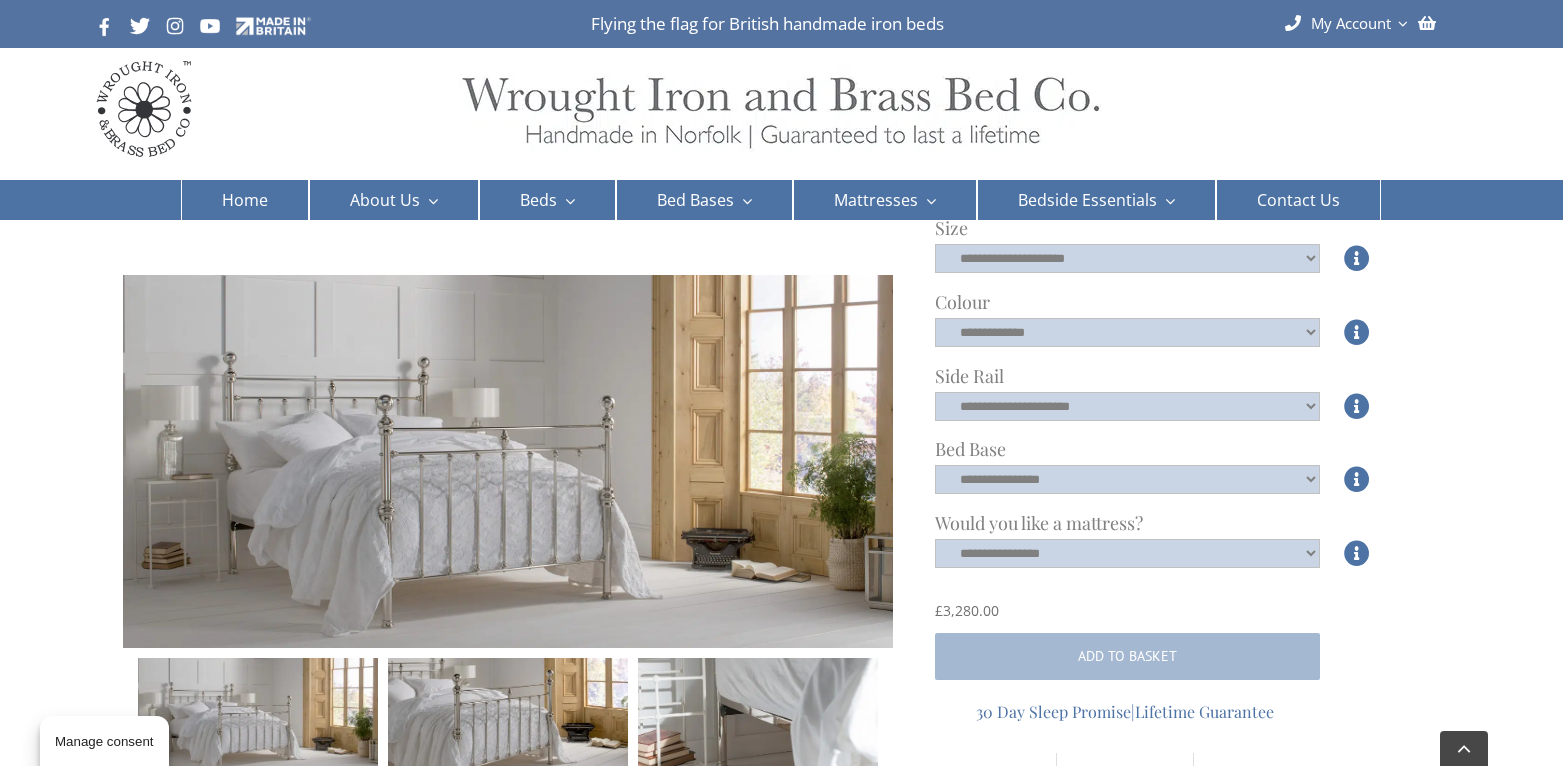 click on "Arthur  Read all reviews
Introducing our exquisite Arthur nickel bed, inspired by the timeless George iron and brass bedstead. This opulent piece showcases mesmerizing details, such as handspun finials that measure a grand 10 inches in circumference and vase-like ornamentations, all adorned in a scintillating nickel finish. Designed to captivate, this bed effortlessly commands attention with its luxurious embellishments. Its heritage design not only adds to its allure but also ensures it effortlessly complements traditional and modern home settings.
Assembly is included as standard.
Handmade in wrought iron.
Available in all standard UK sizes as well as bespoke sizes.
All sizes are available in 5 different plated finishes.
A Scandinavian pine-slatted base is included as standard.
Your bed is guaranteed to last a lifetime.
If nickel is slightly too loud for your taste, we also offer our Arthur style in authentic brass, which ages beautifully over time. You can  ." at bounding box center (781, 320) 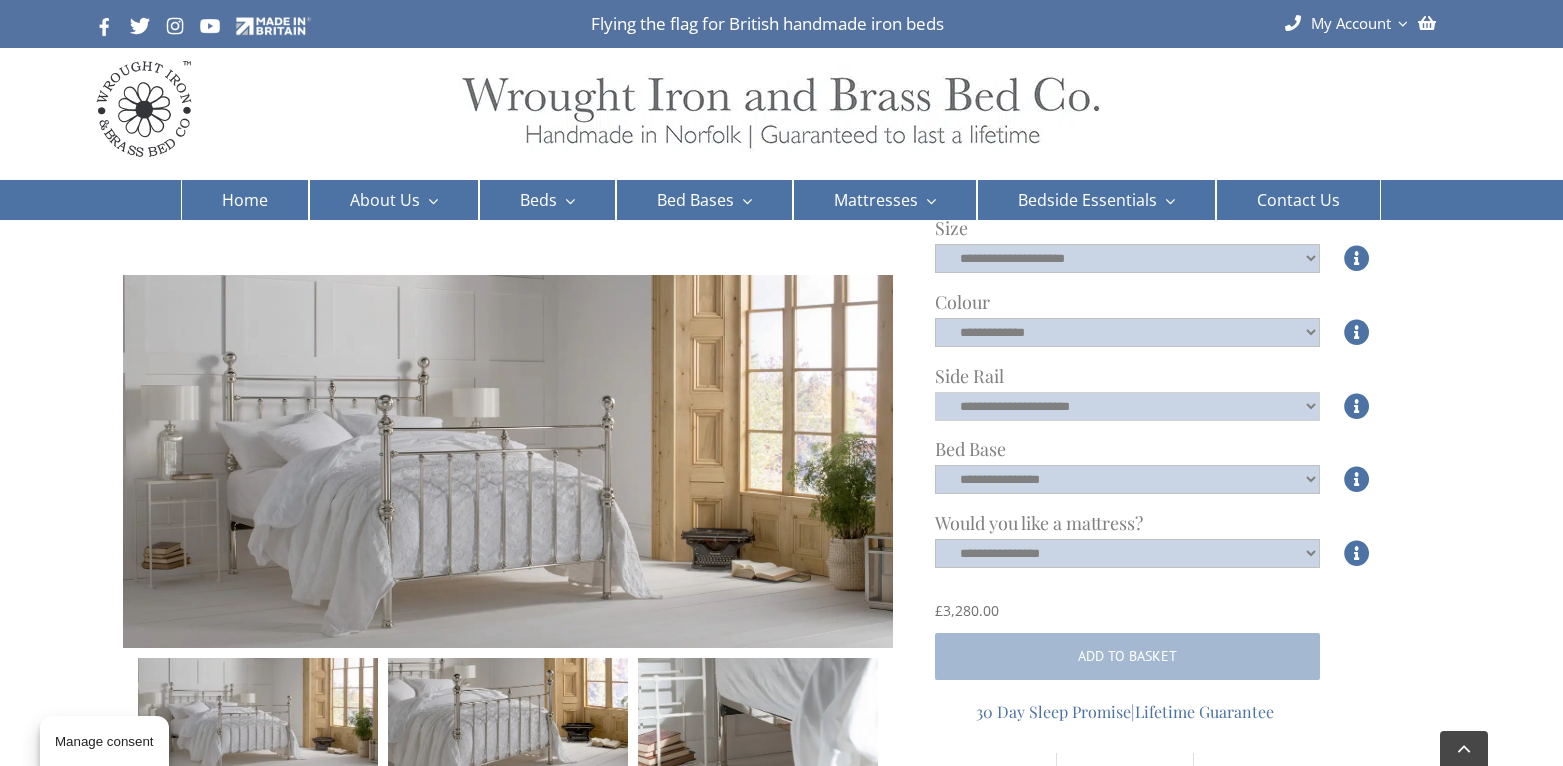 click on "**********" 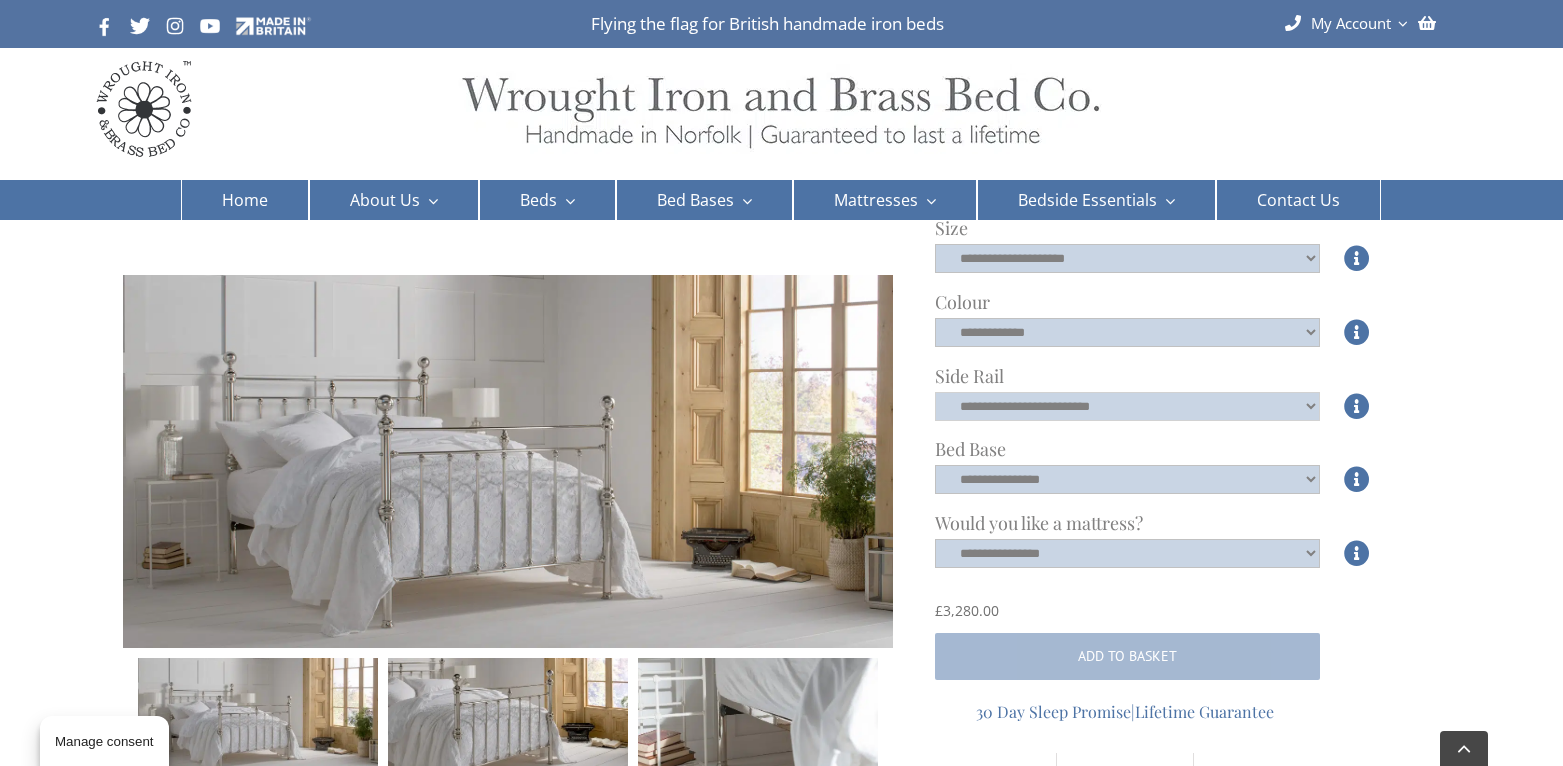 click on "**********" 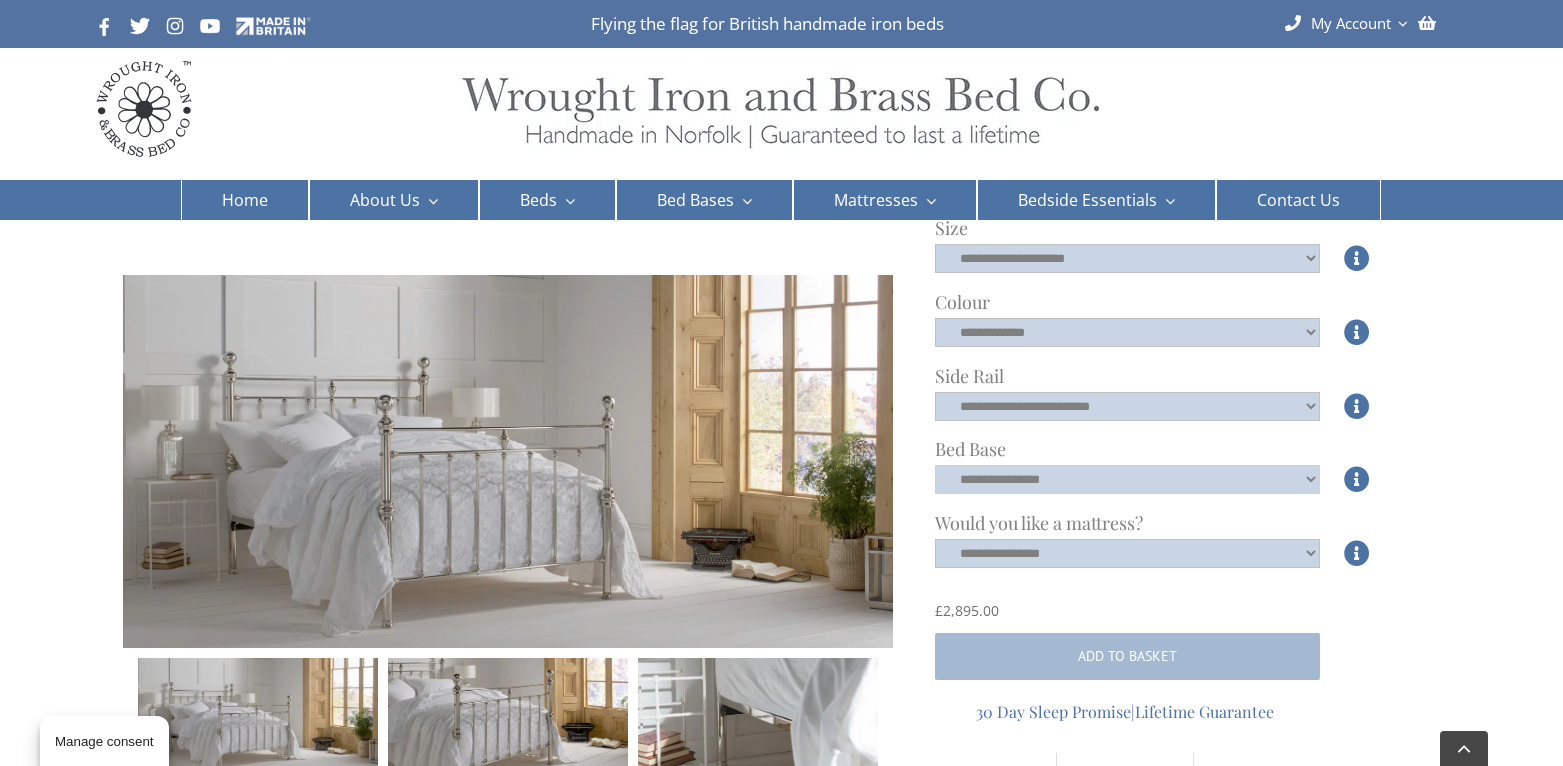 click on "**********" 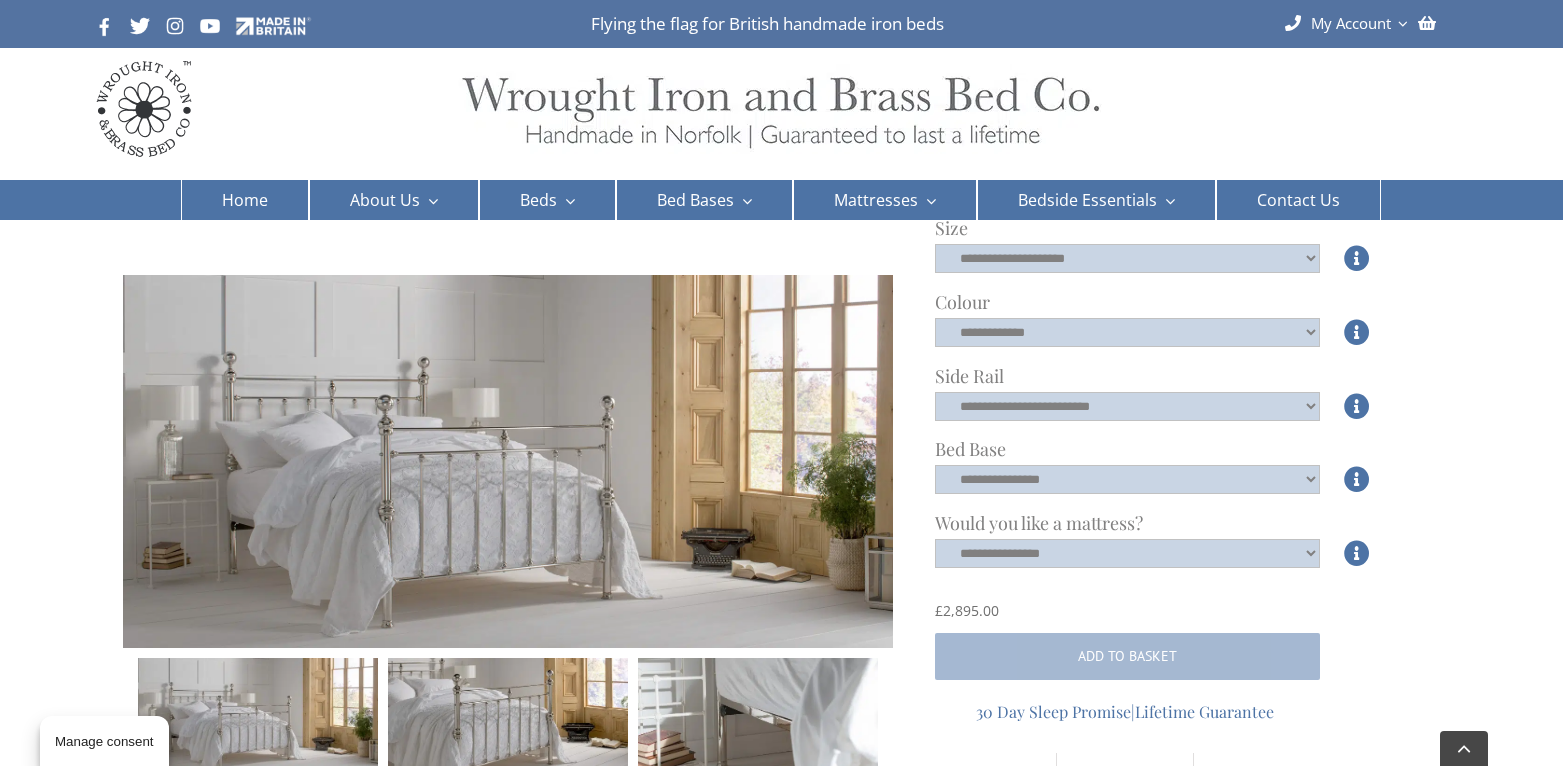 click on "Arthur  Read all reviews
Introducing our exquisite Arthur nickel bed, inspired by the timeless George iron and brass bedstead. This opulent piece showcases mesmerizing details, such as handspun finials that measure a grand 10 inches in circumference and vase-like ornamentations, all adorned in a scintillating nickel finish. Designed to captivate, this bed effortlessly commands attention with its luxurious embellishments. Its heritage design not only adds to its allure but also ensures it effortlessly complements traditional and modern home settings.
Assembly is included as standard.
Handmade in wrought iron.
Available in all standard UK sizes as well as bespoke sizes.
All sizes are available in 5 different plated finishes.
A Scandinavian pine-slatted base is included as standard.
Your bed is guaranteed to last a lifetime.
find the brass equivalent, our George bed, here .
Size
Size" at bounding box center (781, 1539) 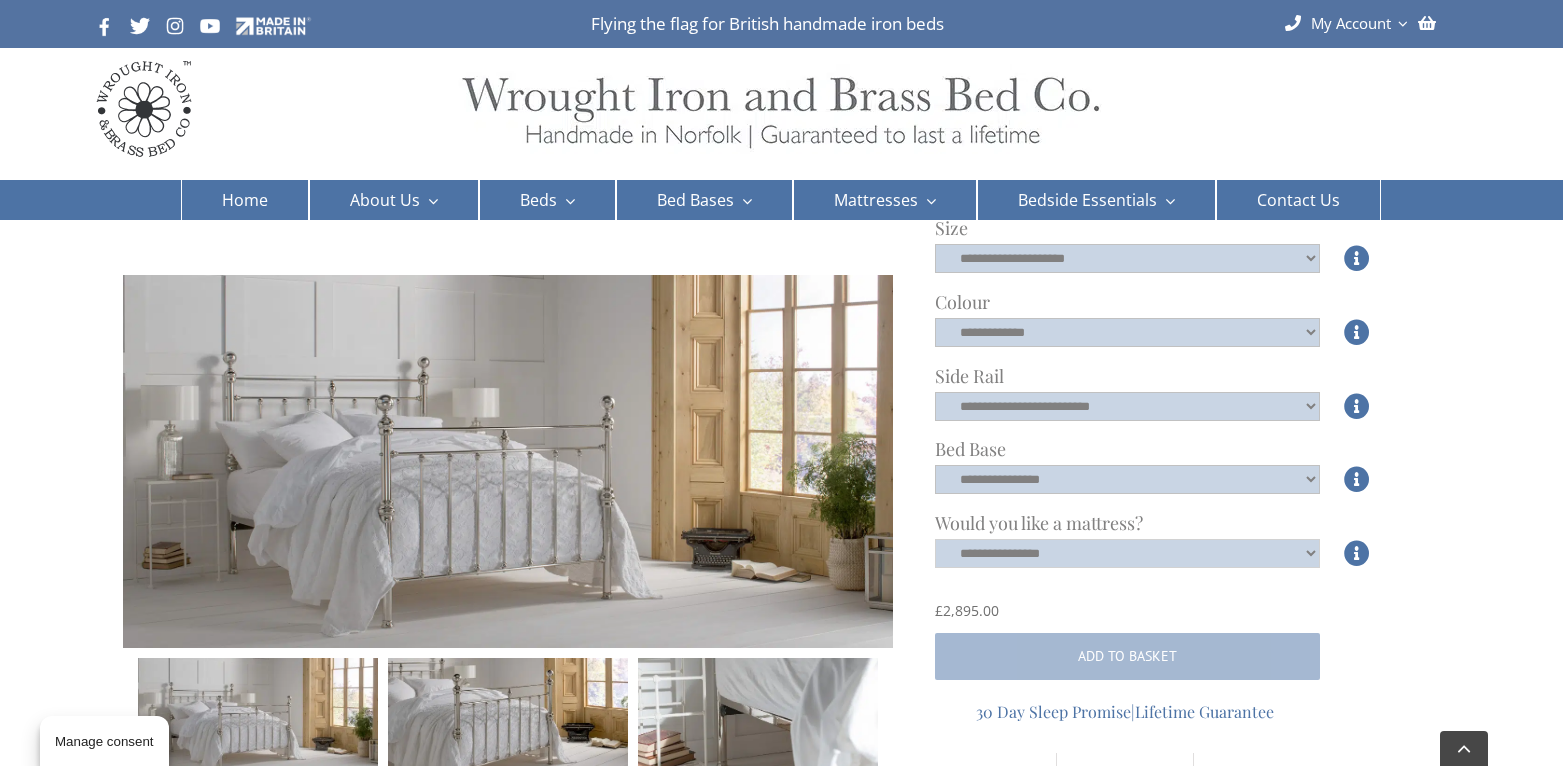 click on "**********" at bounding box center (1127, 553) 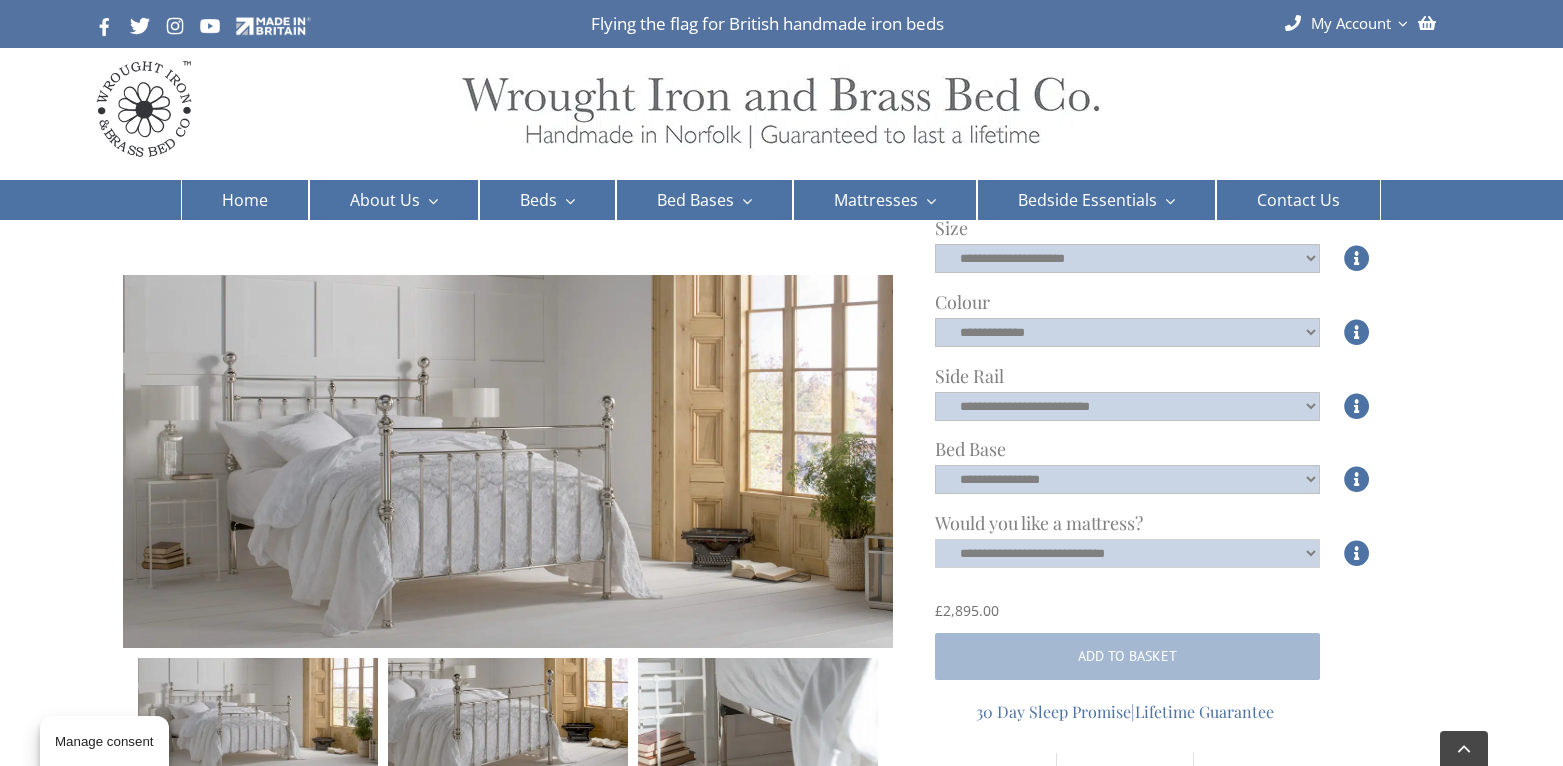 click on "**********" at bounding box center (1127, 553) 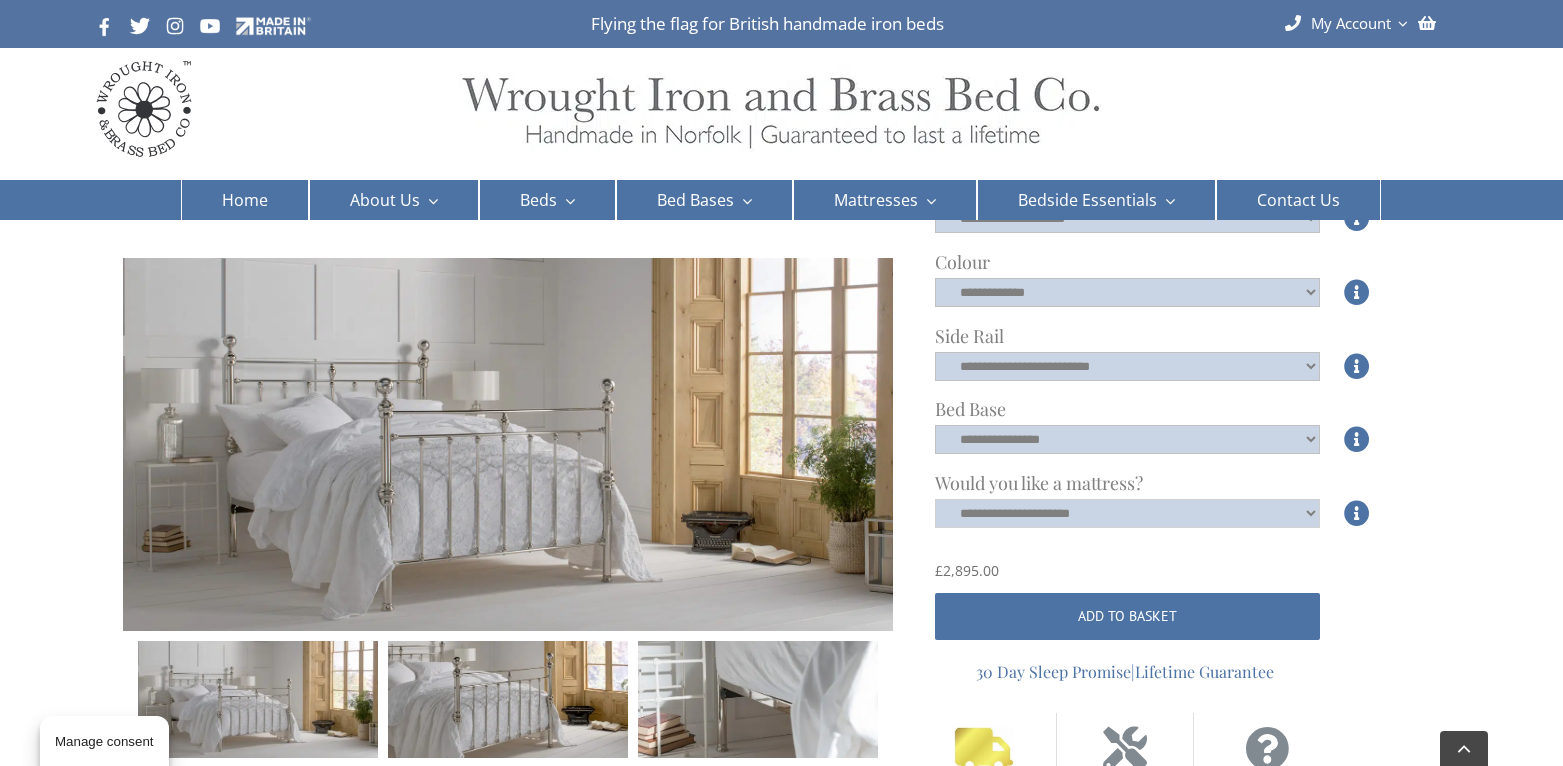 scroll, scrollTop: 693, scrollLeft: 0, axis: vertical 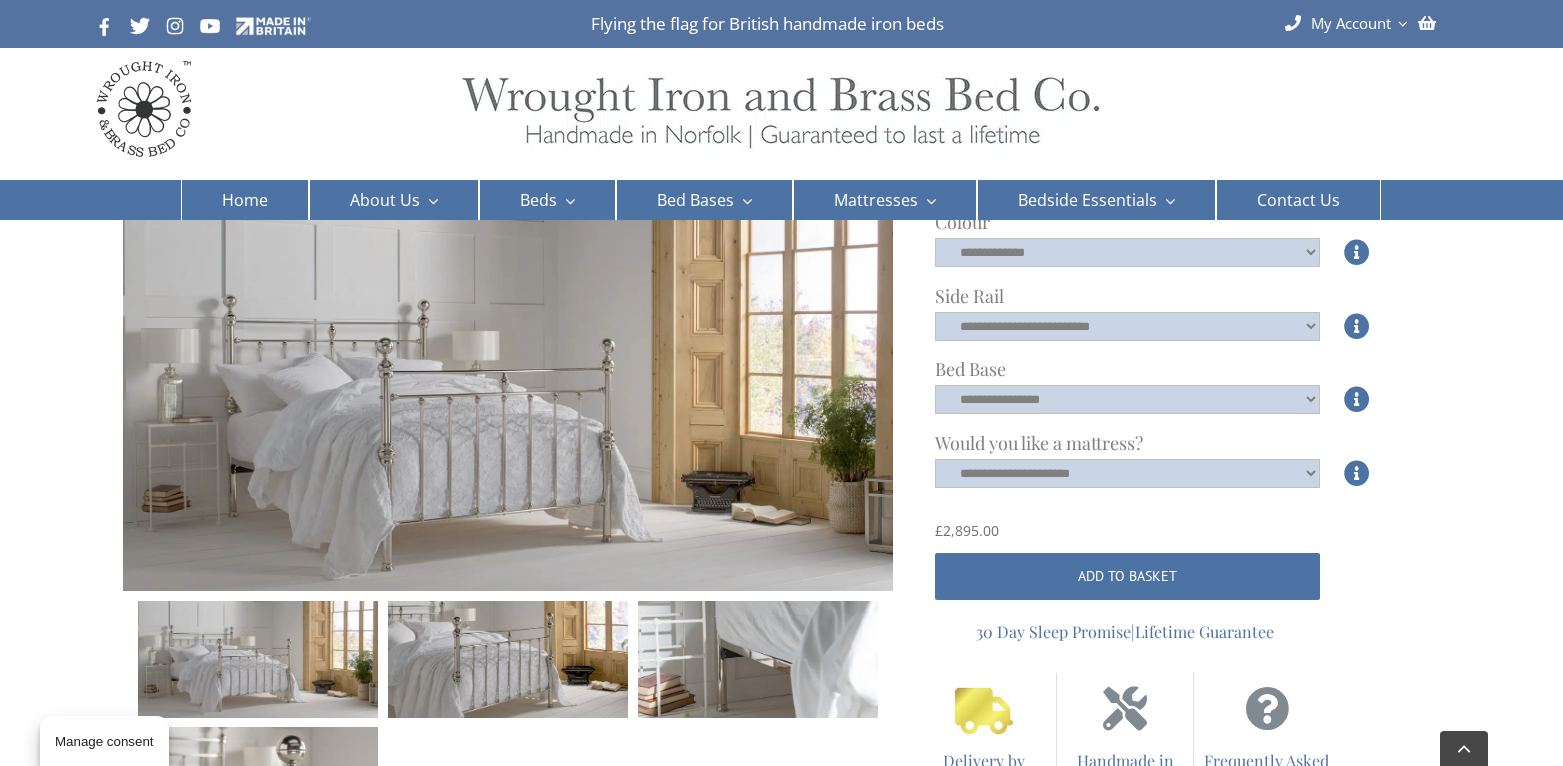click at bounding box center [508, 404] 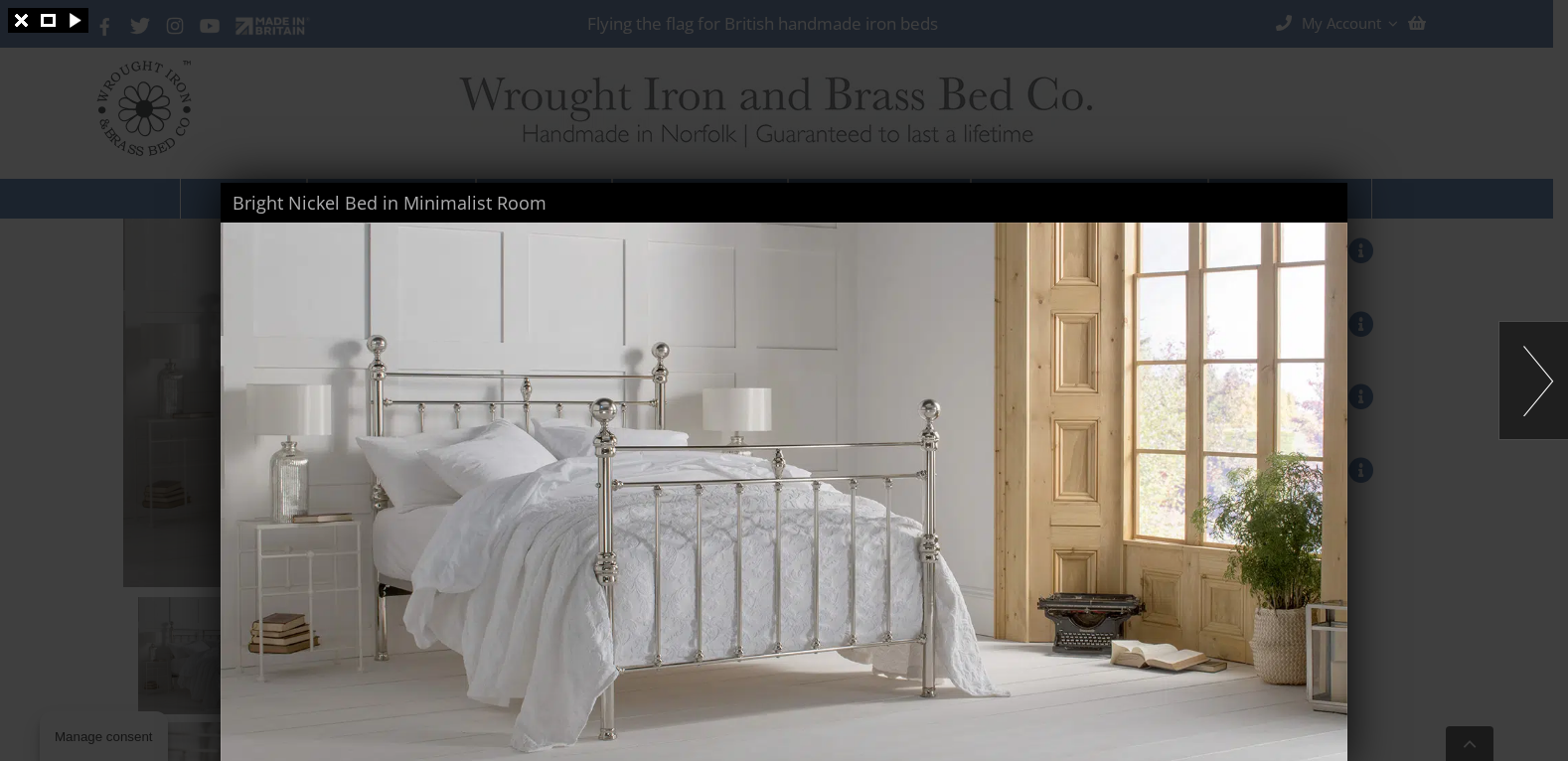 click at bounding box center [1533, 380] 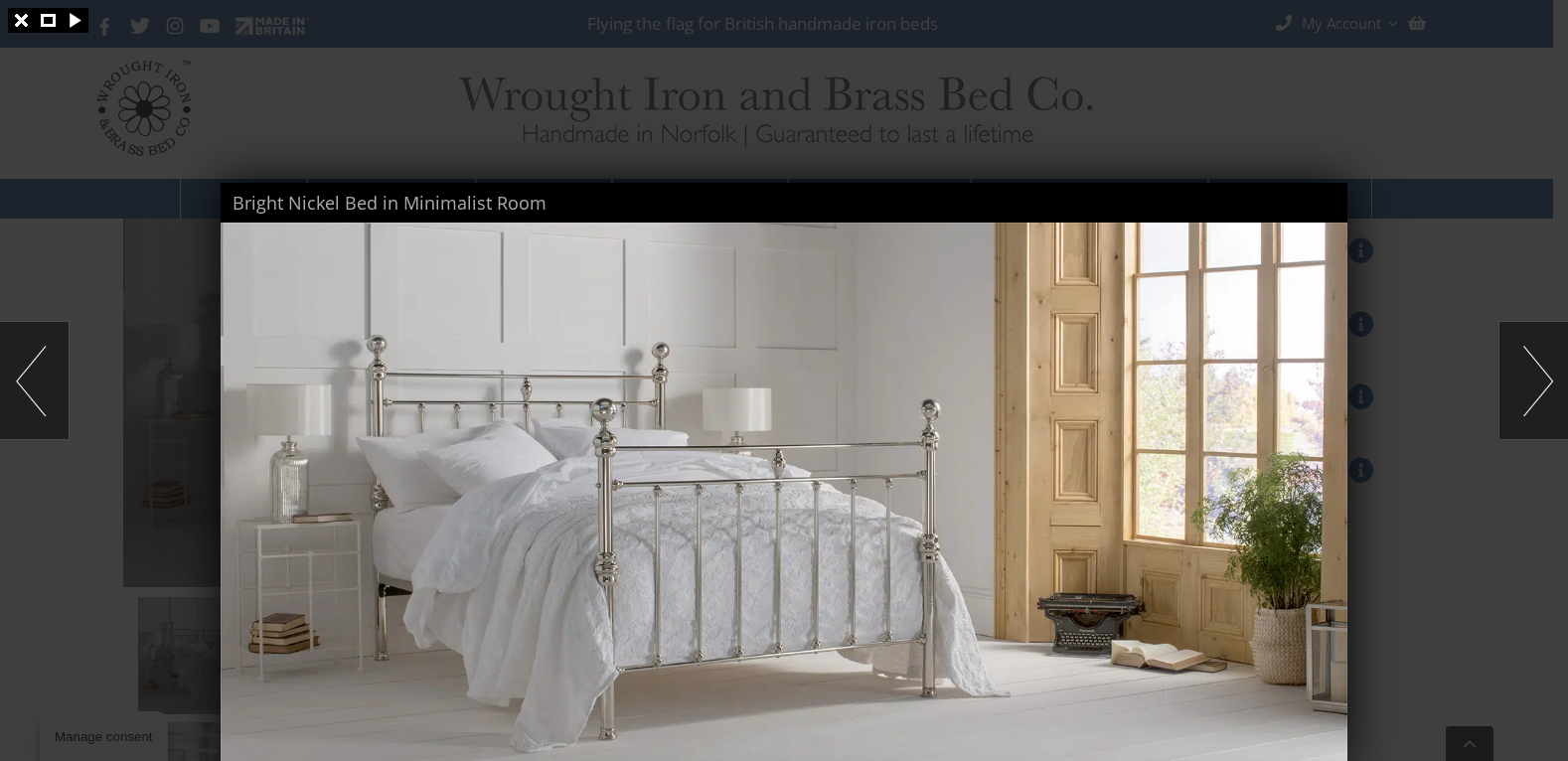 click at bounding box center [1533, 380] 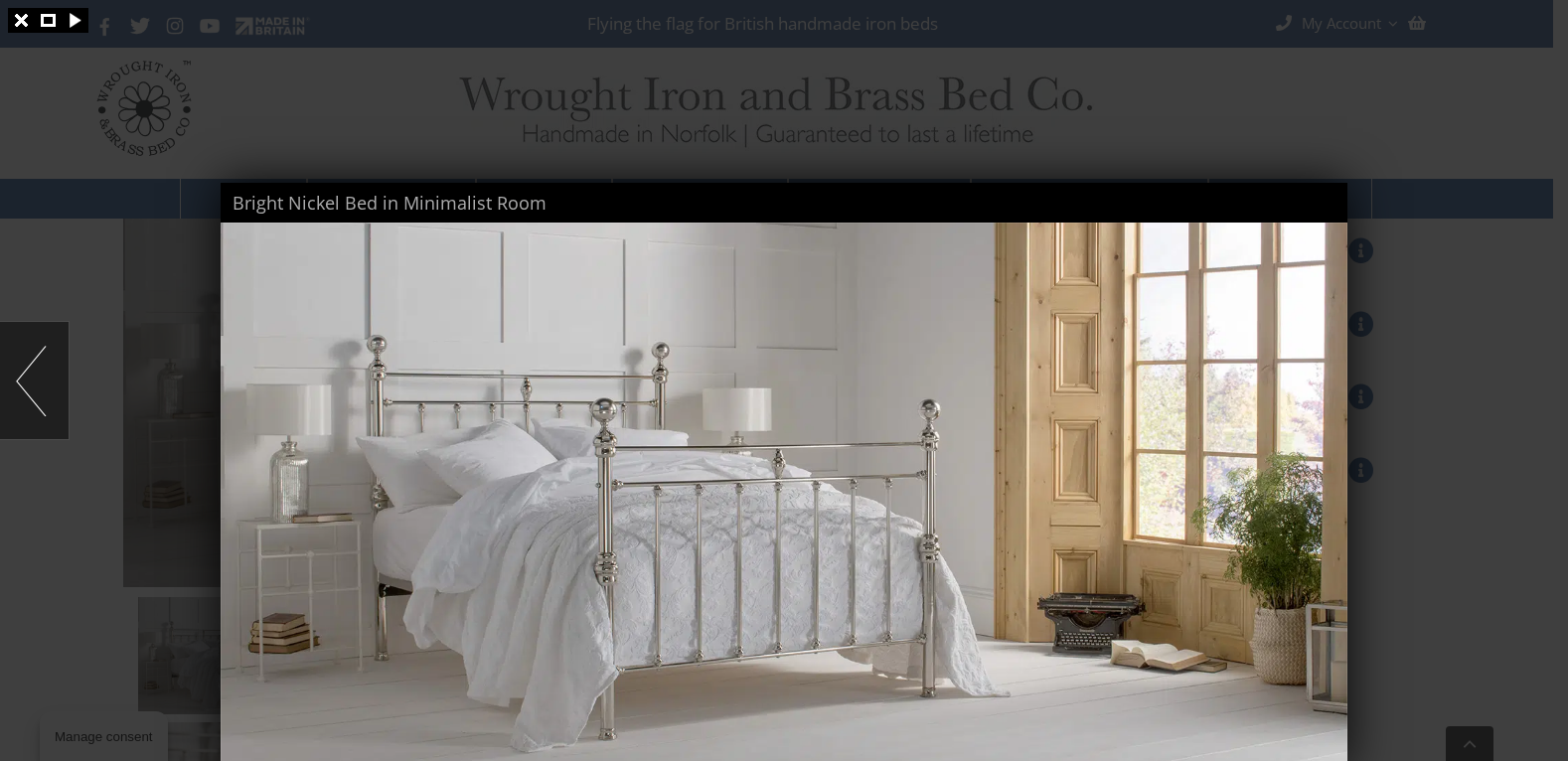 click at bounding box center (784, 380) 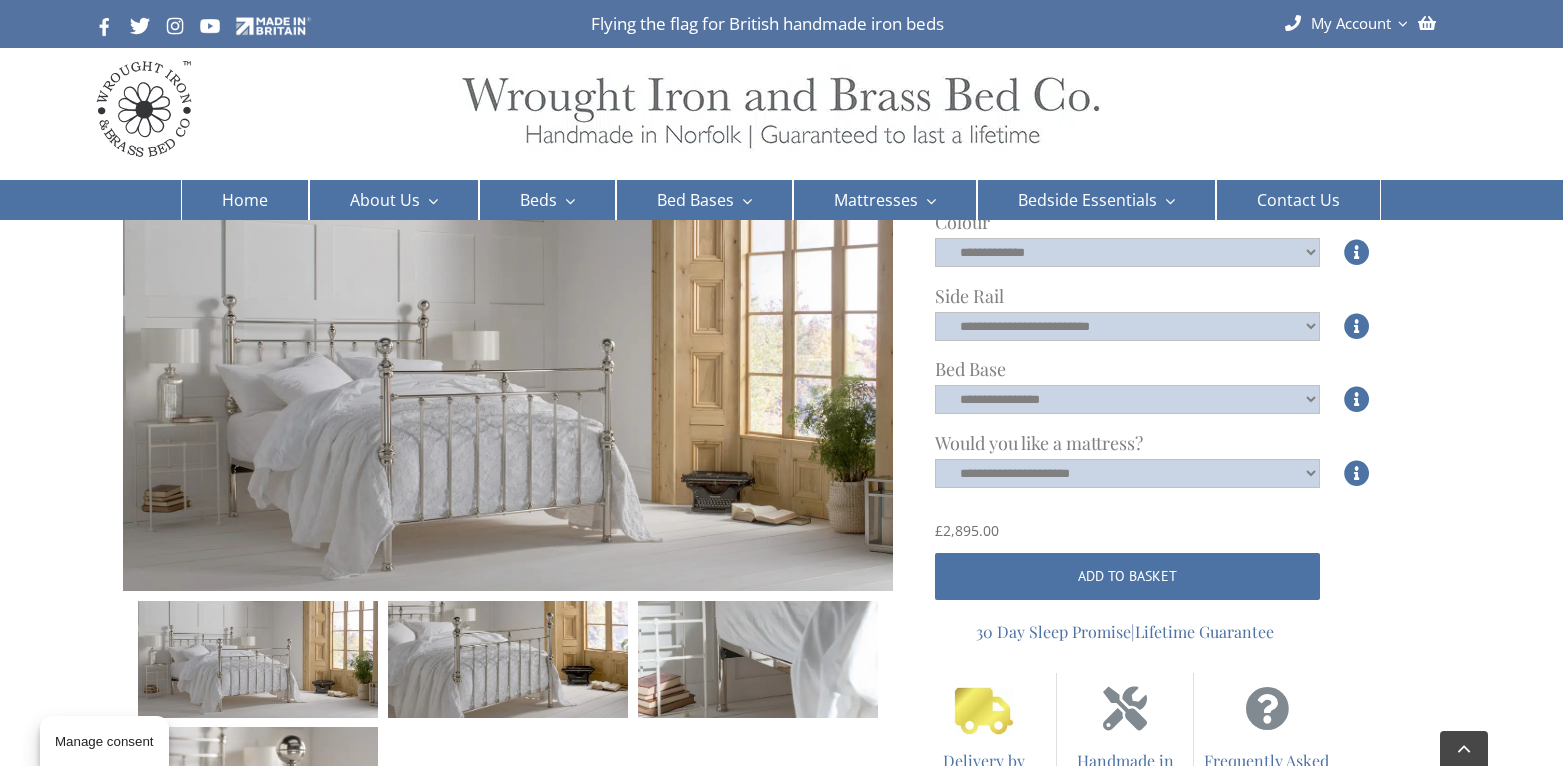 click at bounding box center [508, 659] 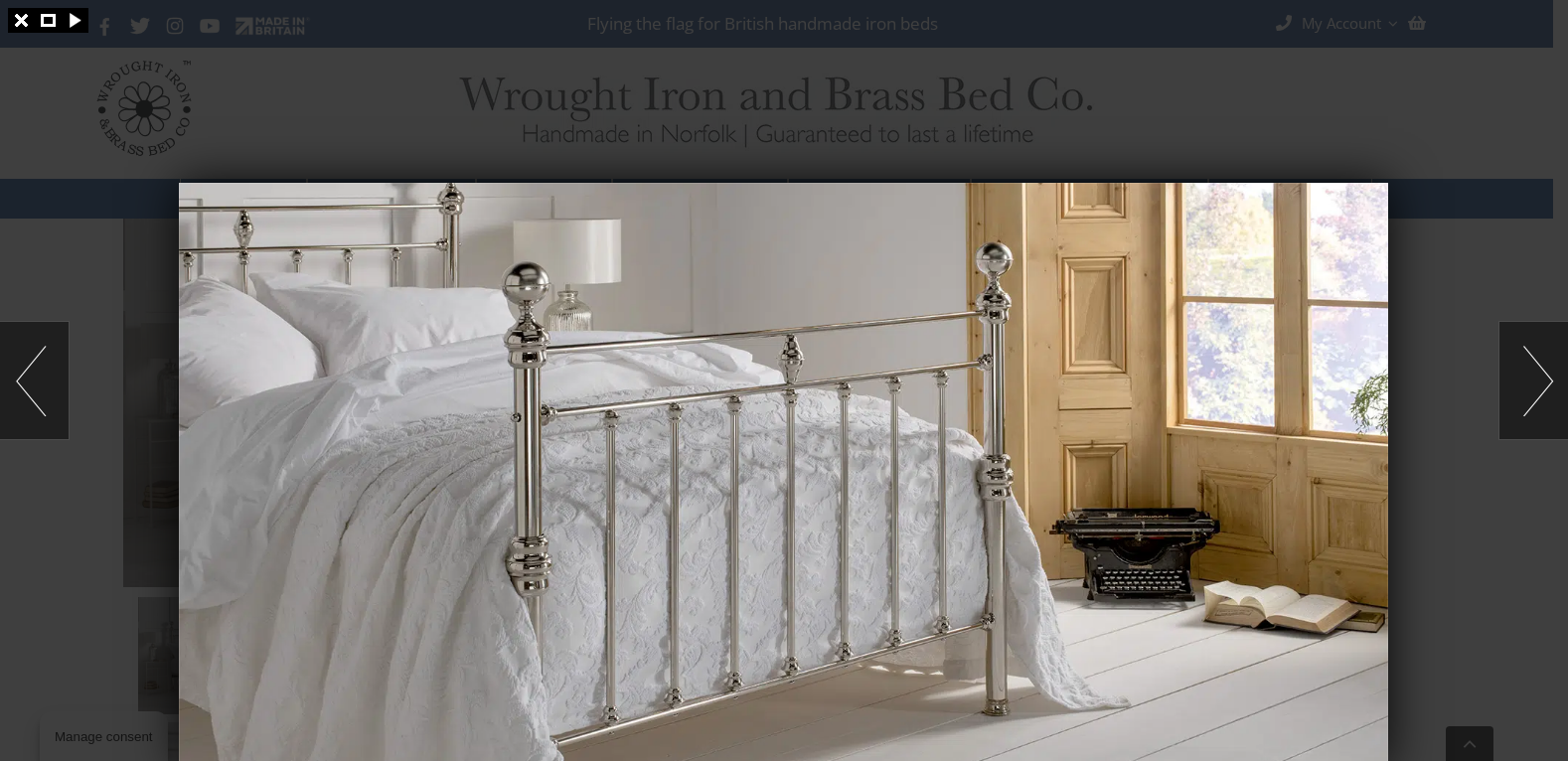 click at bounding box center (1533, 380) 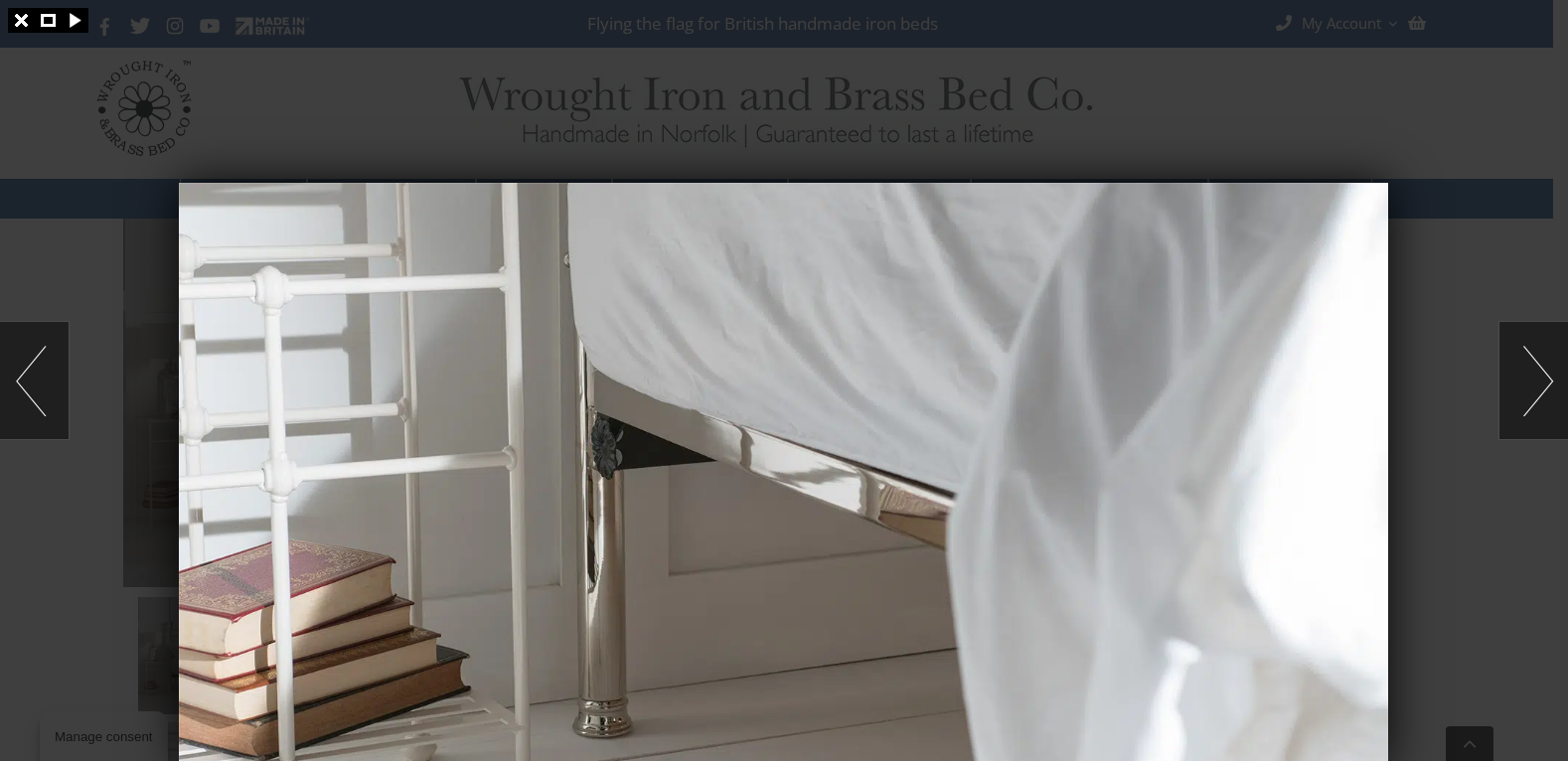 click at bounding box center (1533, 380) 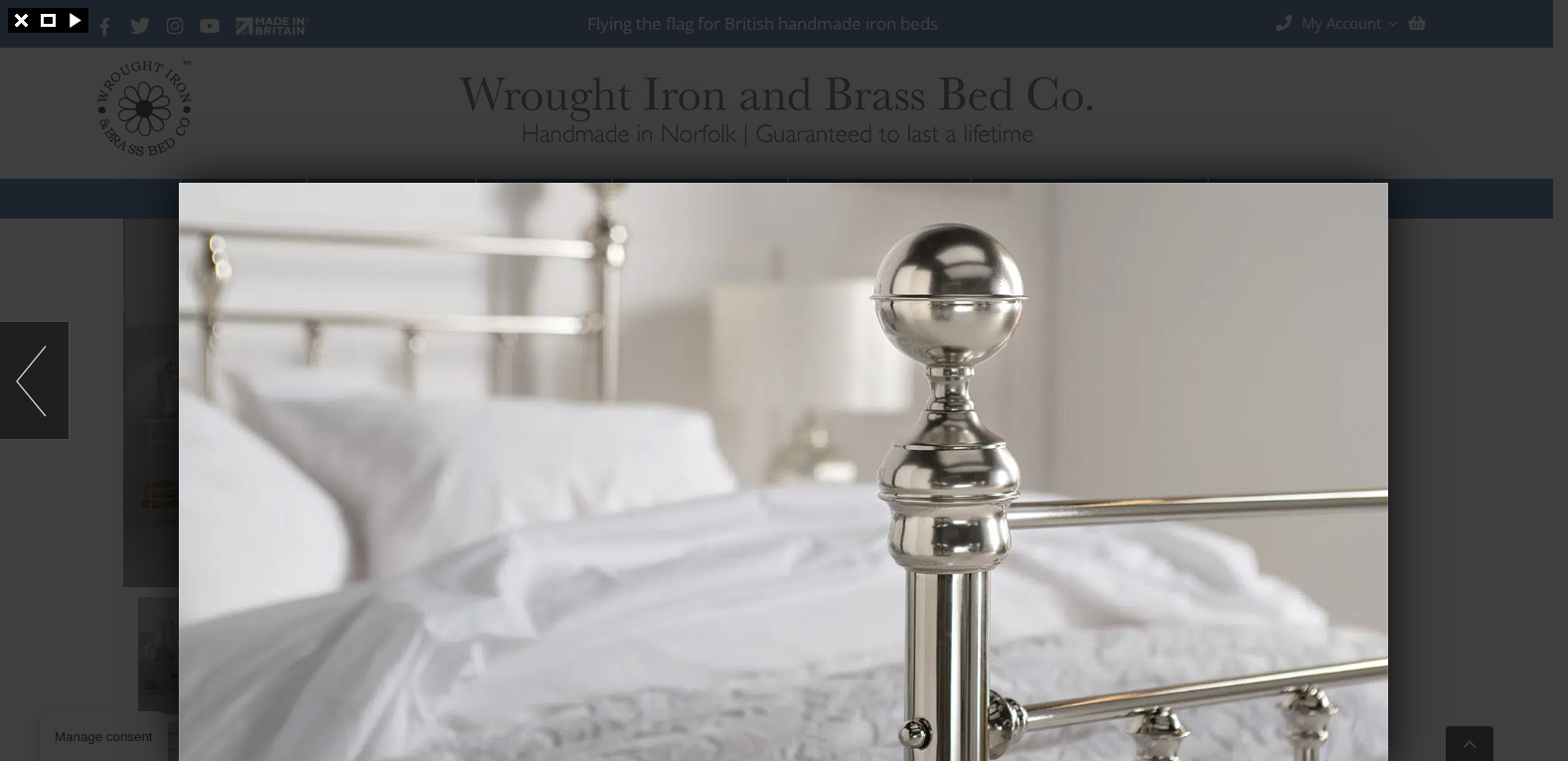 click at bounding box center [784, 380] 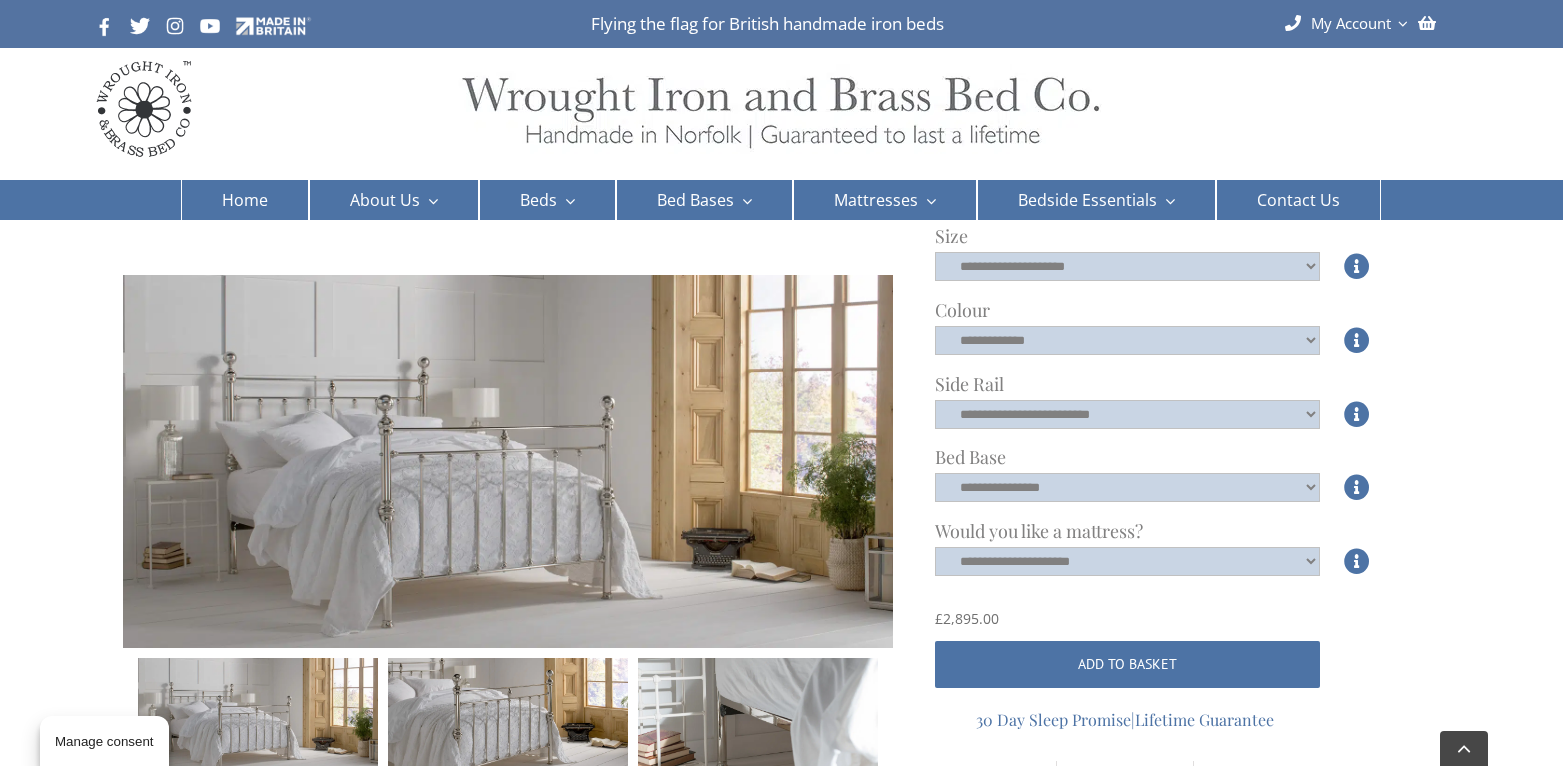 scroll, scrollTop: 600, scrollLeft: 0, axis: vertical 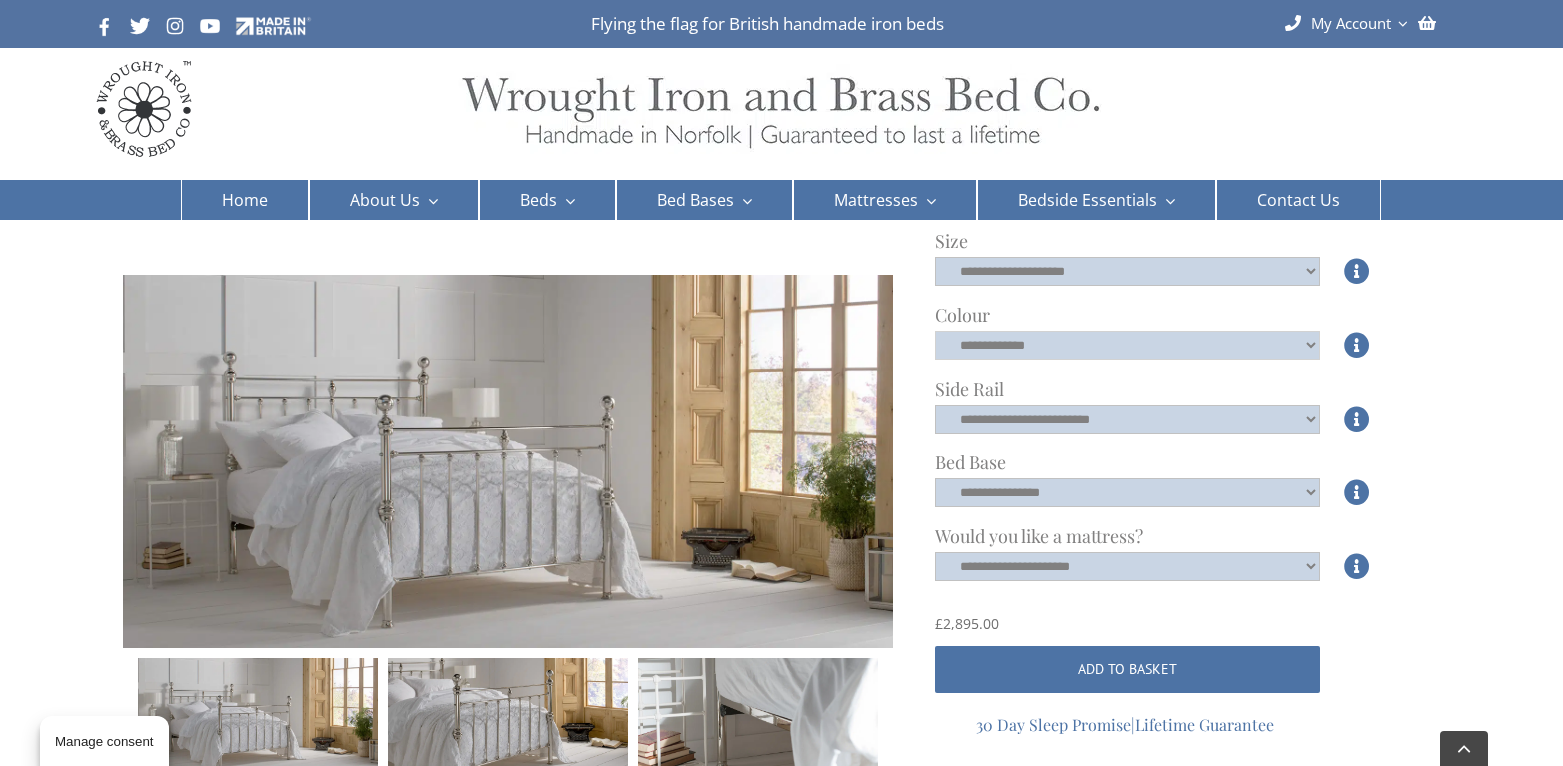 click on "**********" 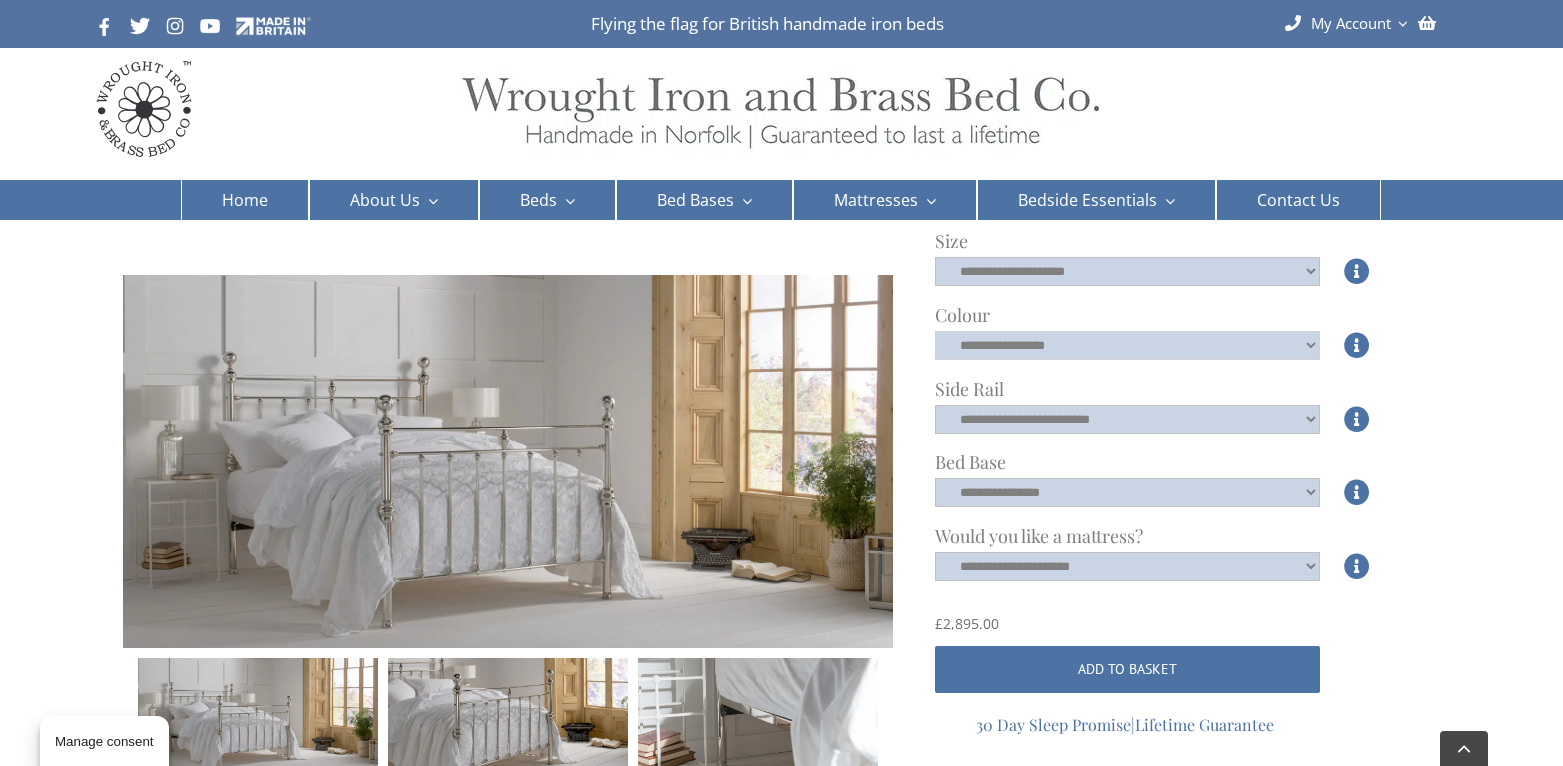 click on "**********" 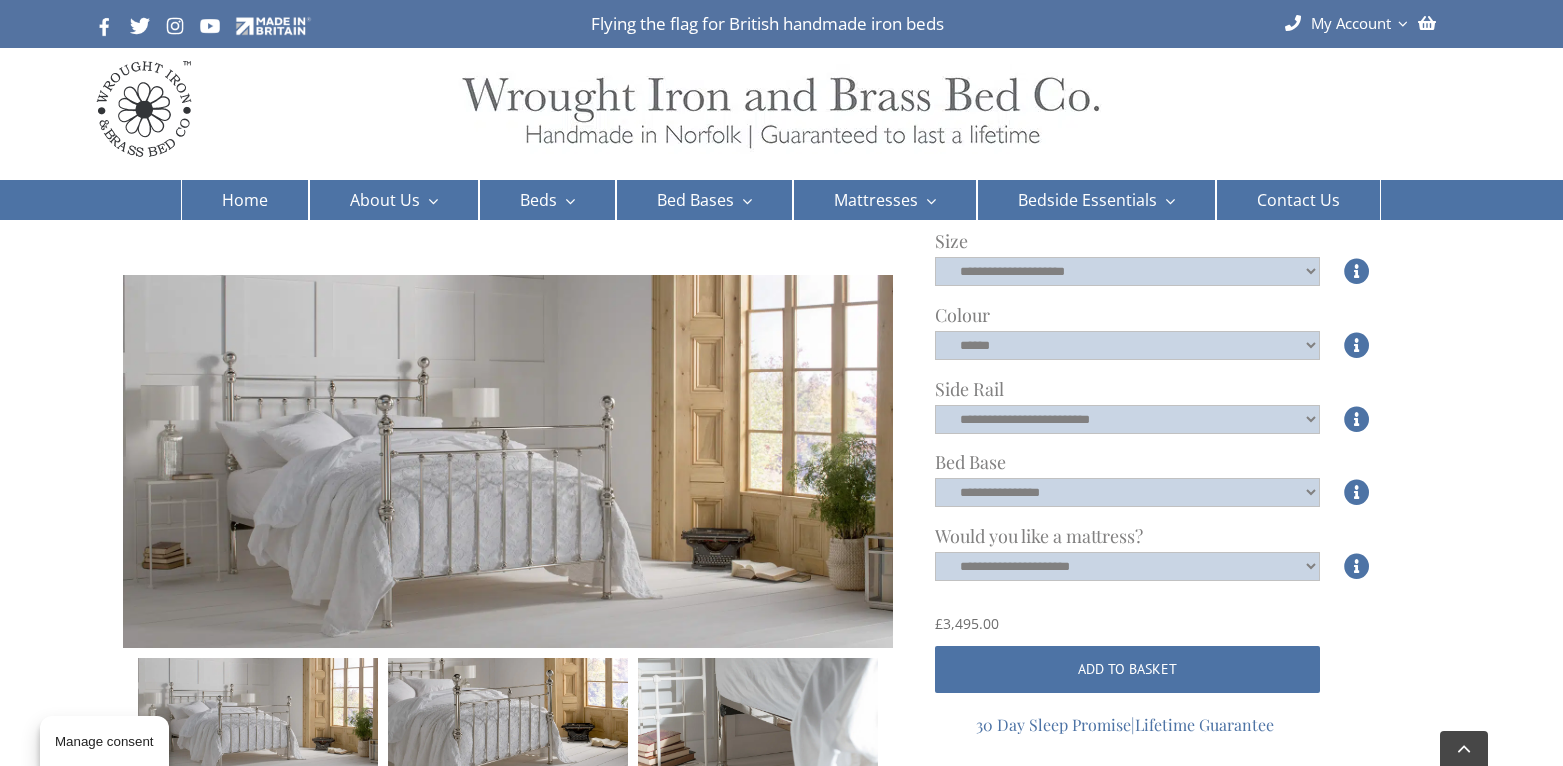 click at bounding box center (508, 461) 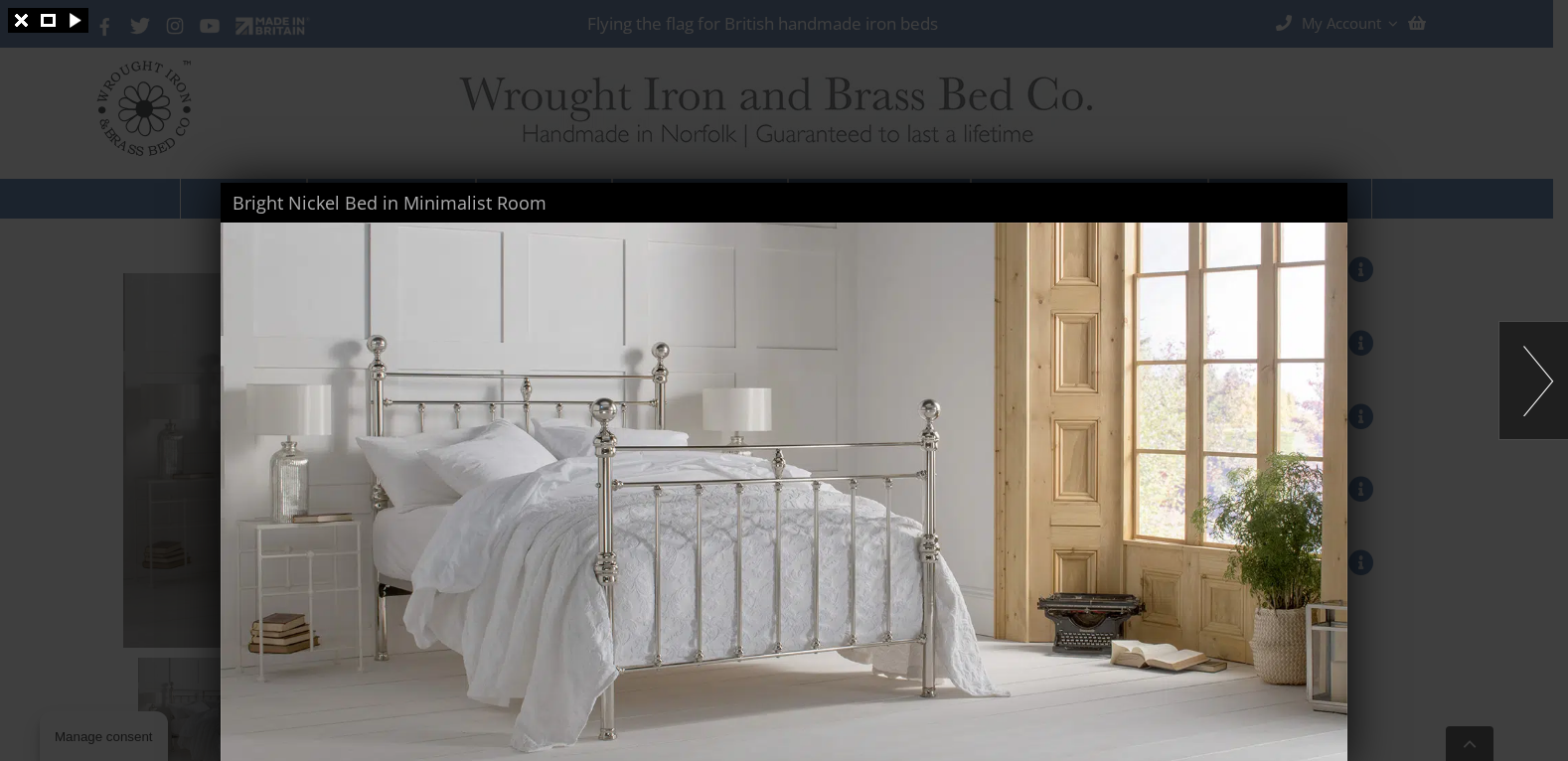 click at bounding box center [784, 496] 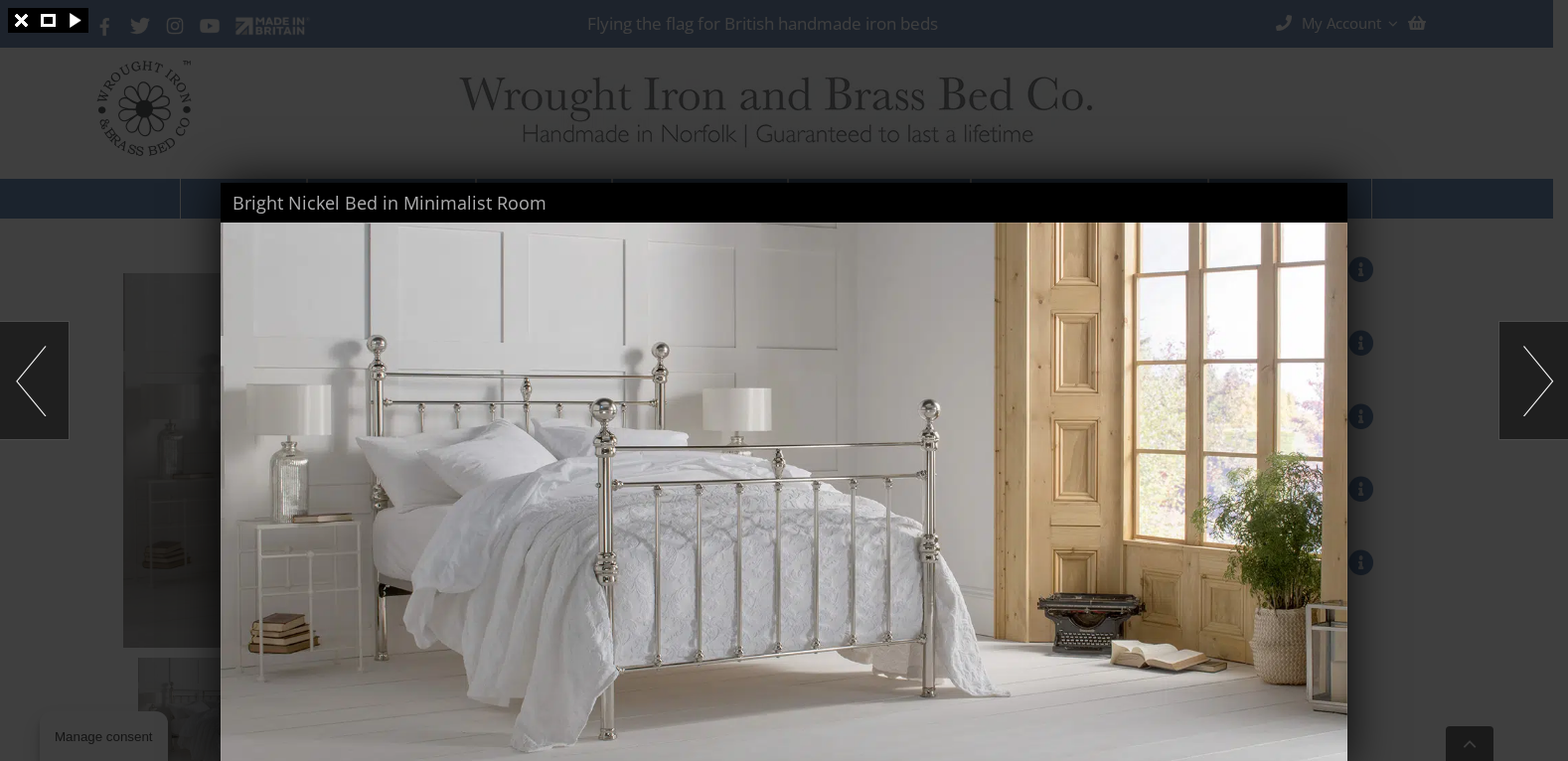 click at bounding box center (1533, 380) 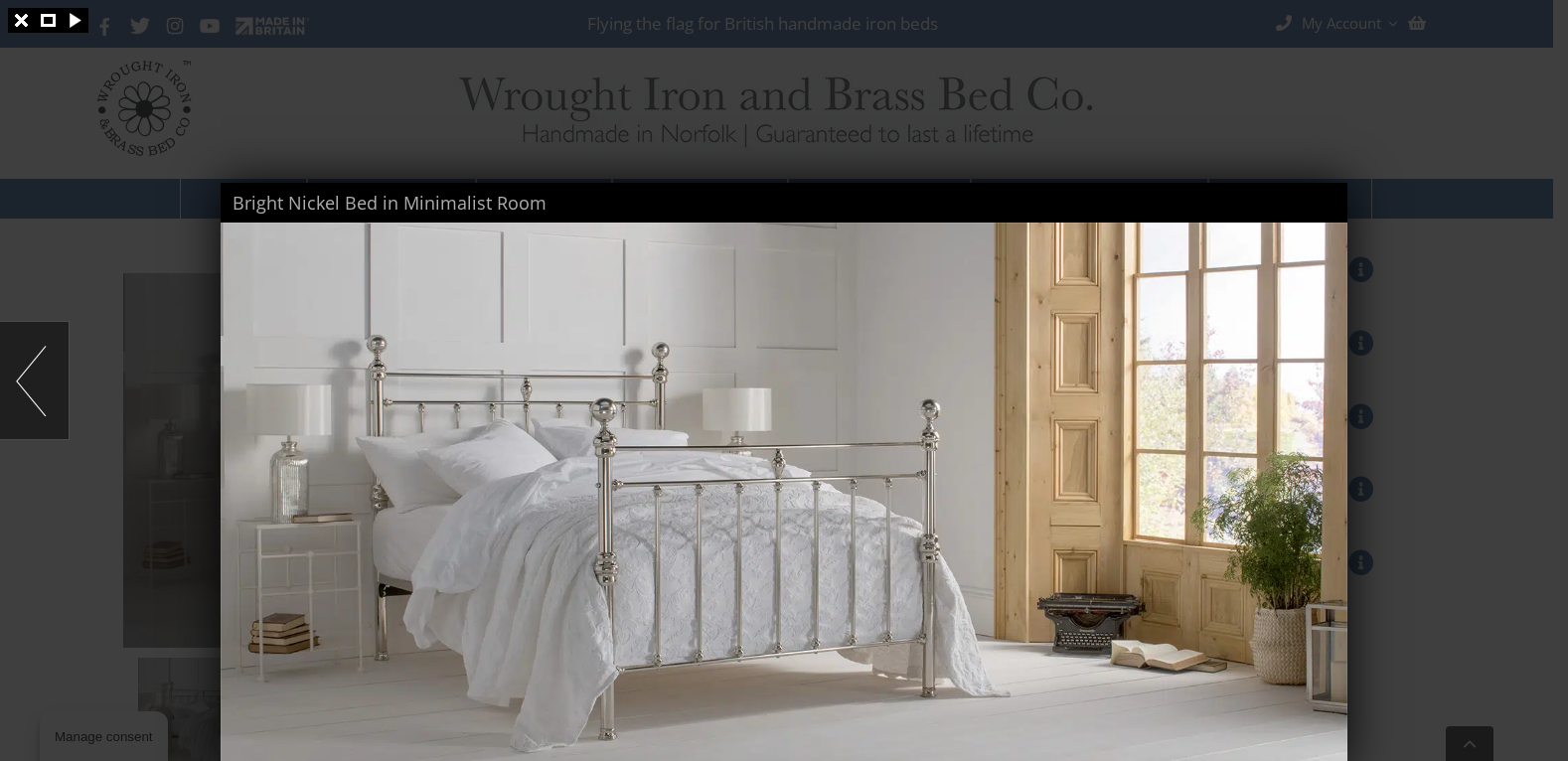 click at bounding box center (784, 380) 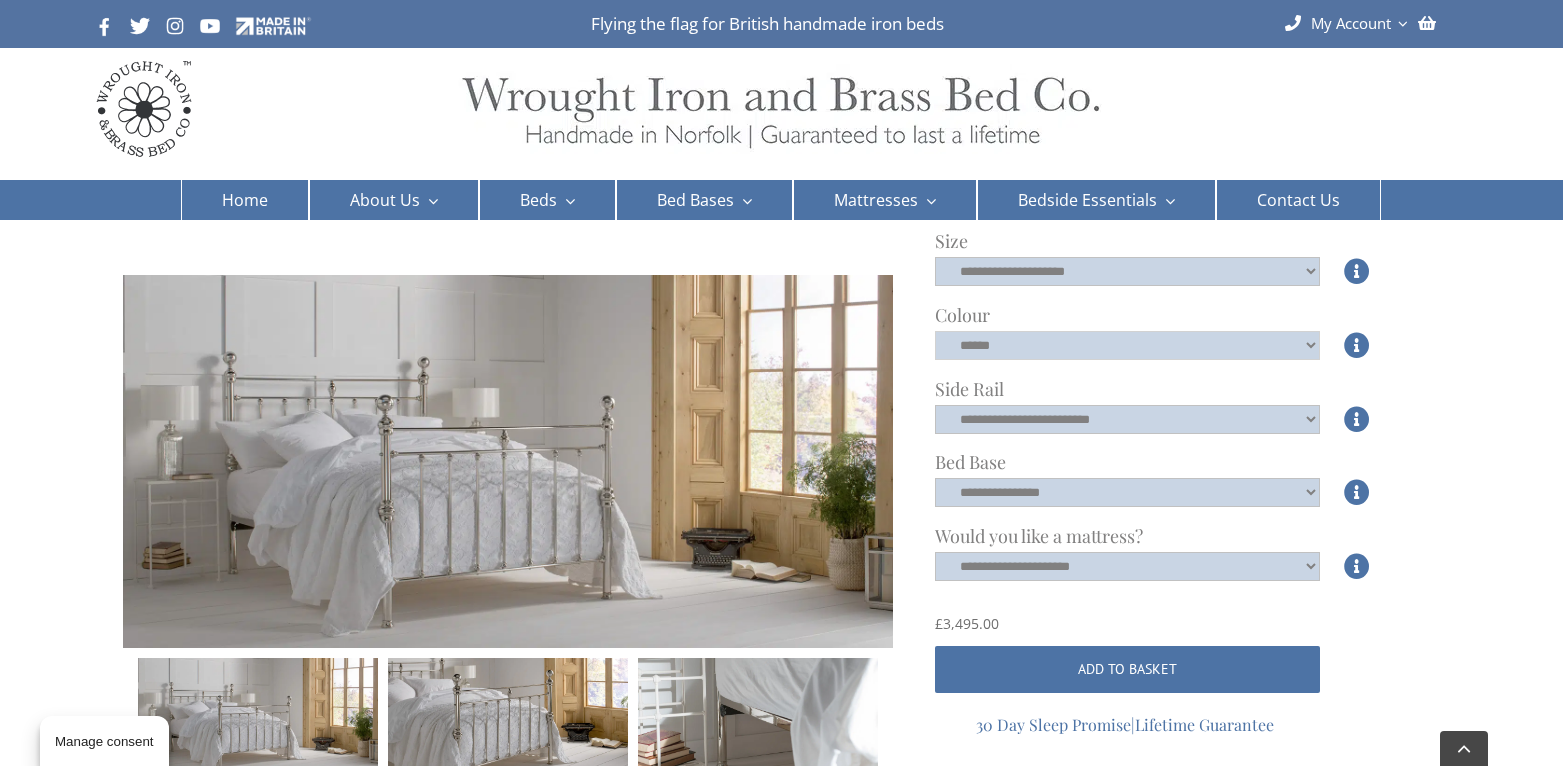 click on "**********" 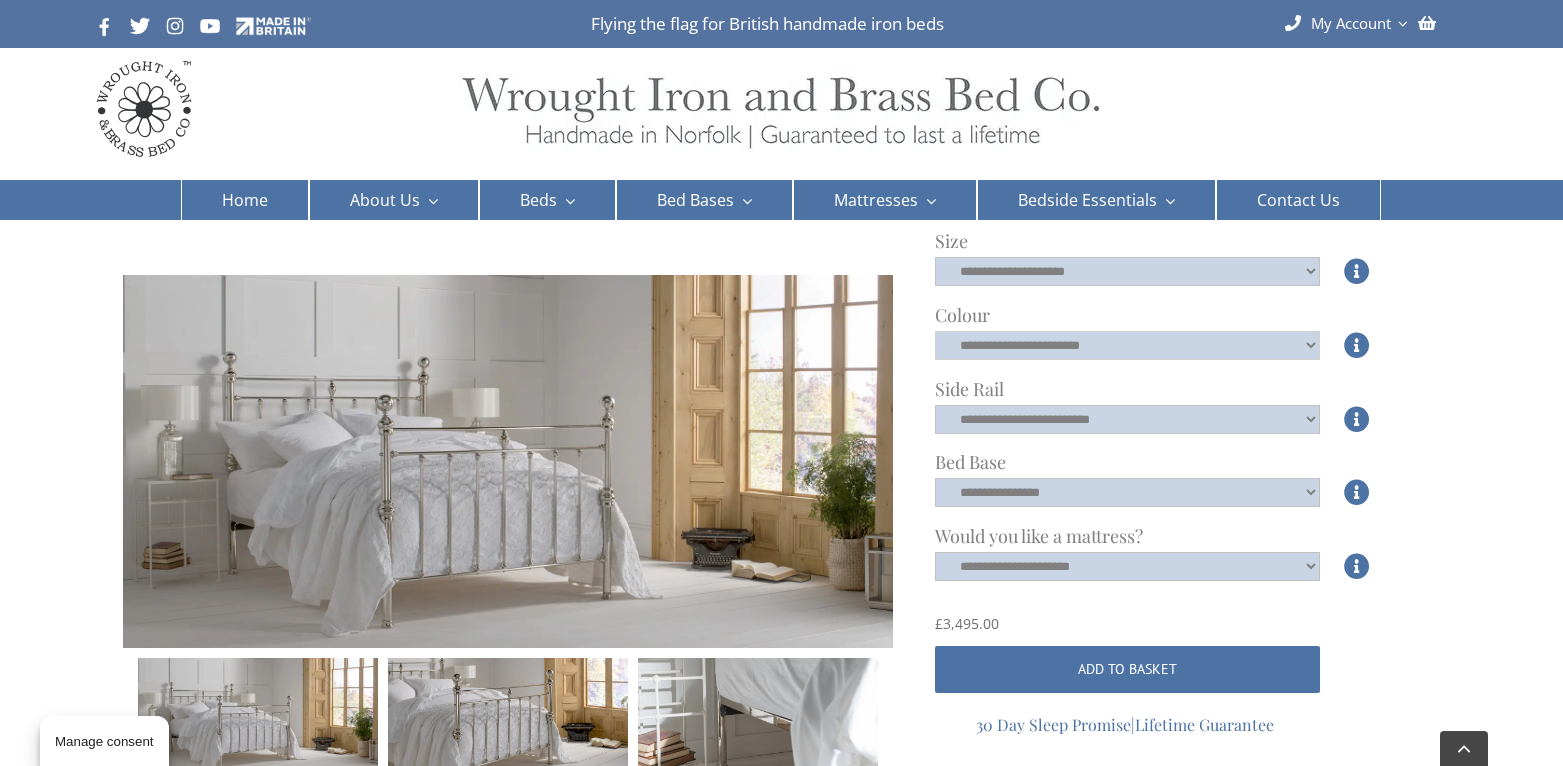 click on "**********" 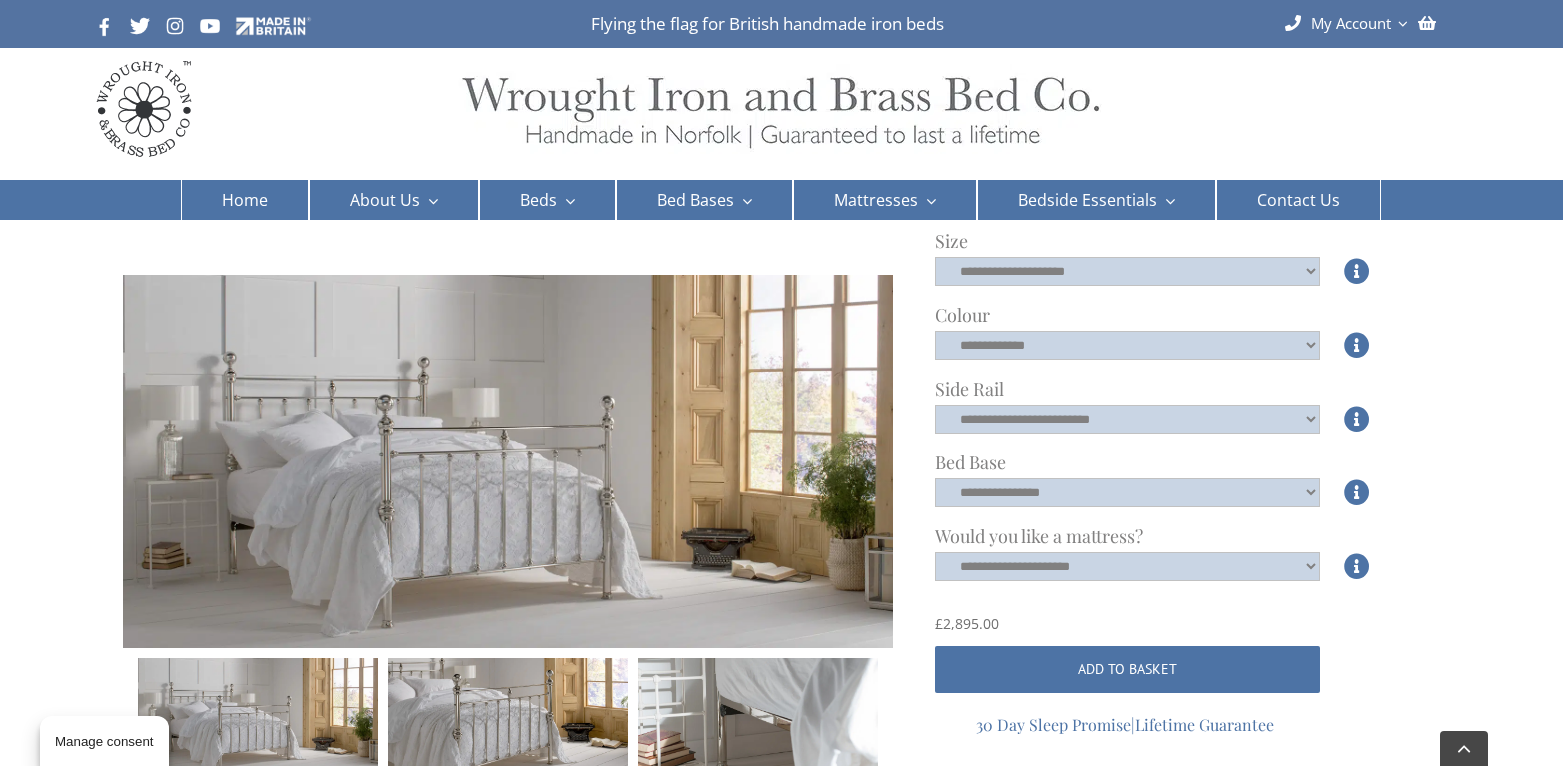 click on "Arthur  Read all reviews
Introducing our exquisite Arthur nickel bed, inspired by the timeless George iron and brass bedstead. This opulent piece showcases mesmerizing details, such as handspun finials that measure a grand 10 inches in circumference and vase-like ornamentations, all adorned in a scintillating nickel finish. Designed to captivate, this bed effortlessly commands attention with its luxurious embellishments. Its heritage design not only adds to its allure but also ensures it effortlessly complements traditional and modern home settings.
Assembly is included as standard.
Handmade in wrought iron.
Available in all standard UK sizes as well as bespoke sizes.
All sizes are available in 5 different plated finishes.
A Scandinavian pine-slatted base is included as standard.
Your bed is guaranteed to last a lifetime.
find the brass equivalent, our George bed, here .
Size
Size" at bounding box center [781, 1552] 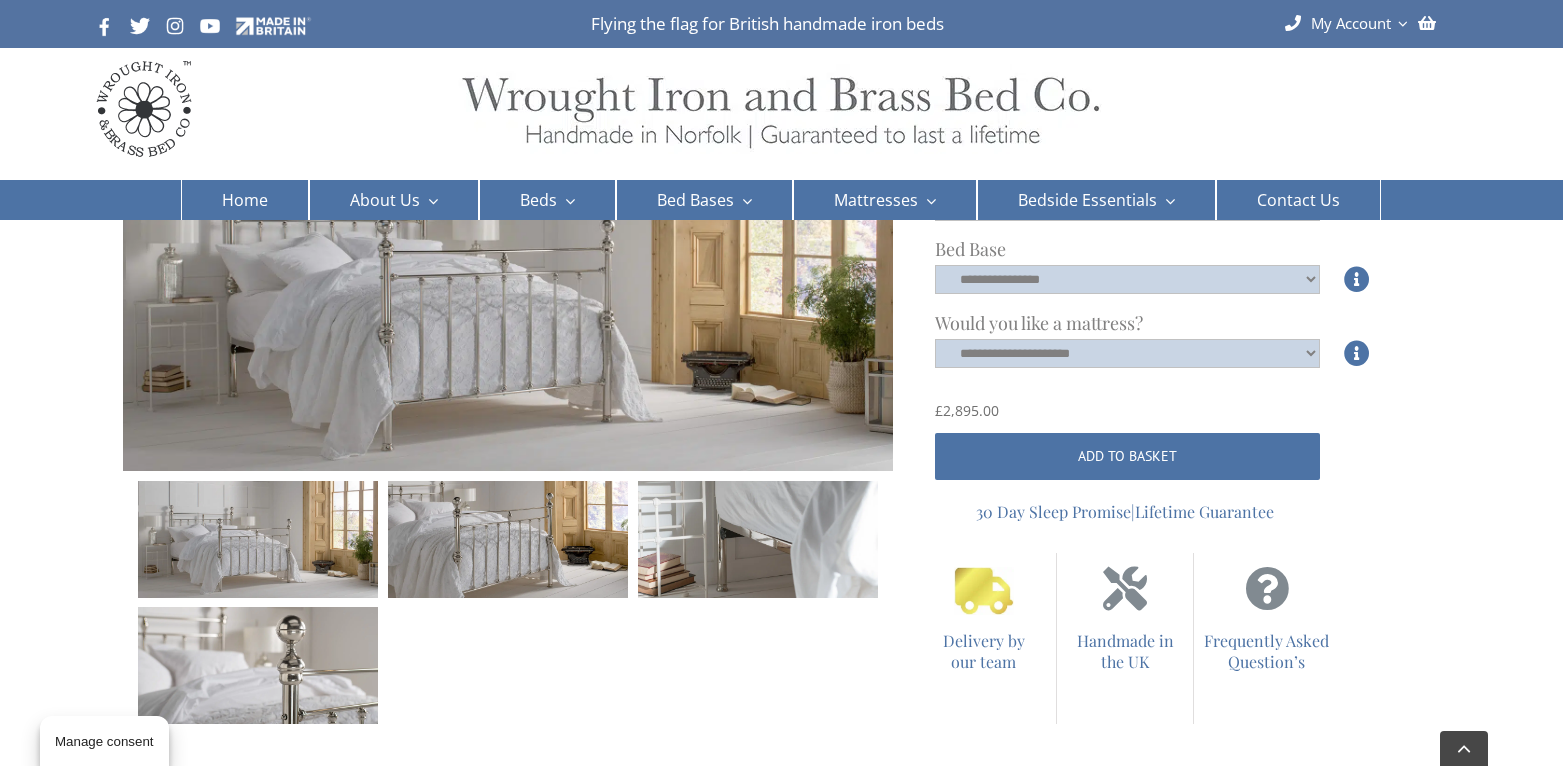 scroll, scrollTop: 853, scrollLeft: 0, axis: vertical 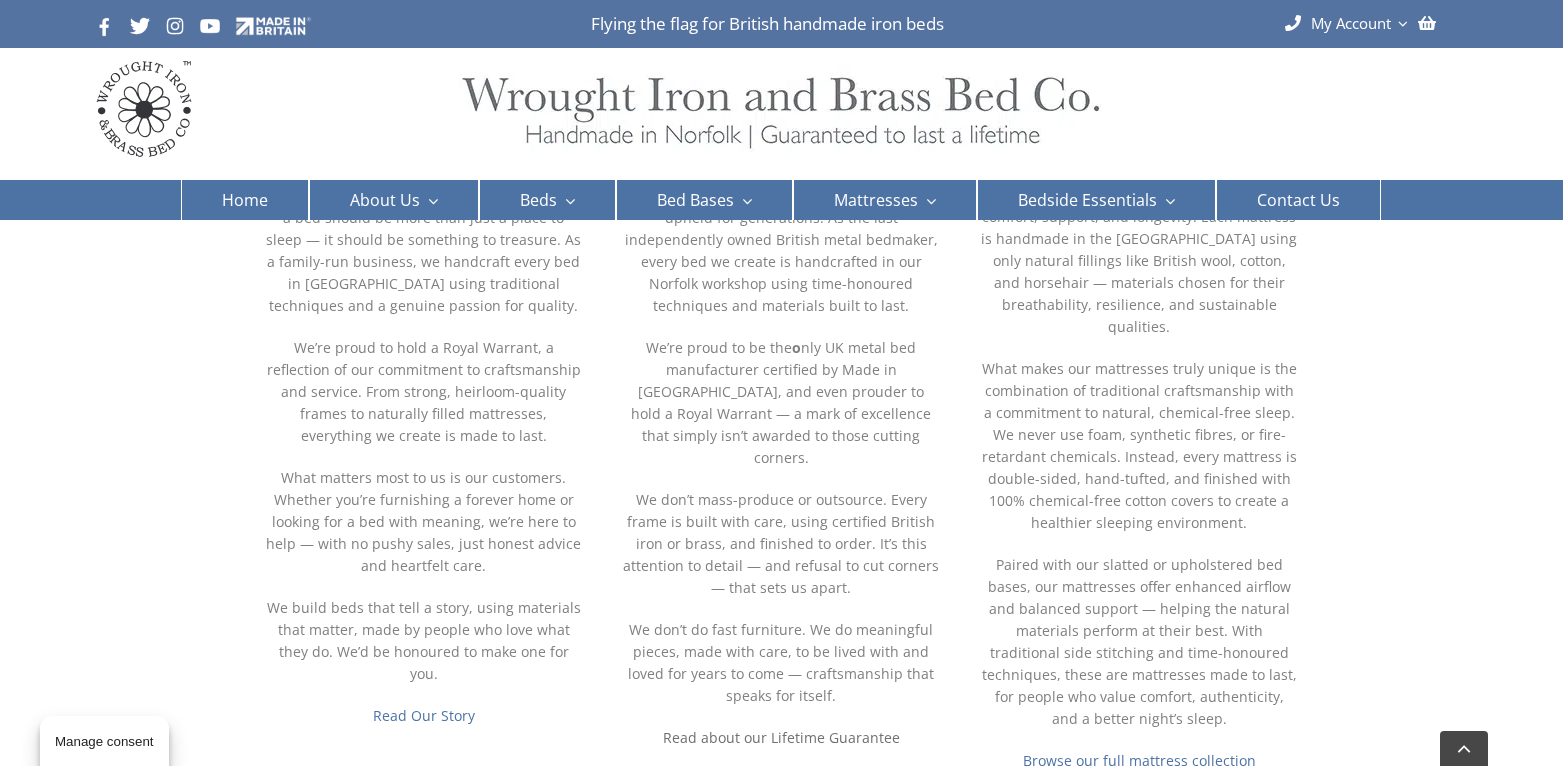 click on "Read about our Lifetime Guarantee" at bounding box center [781, 737] 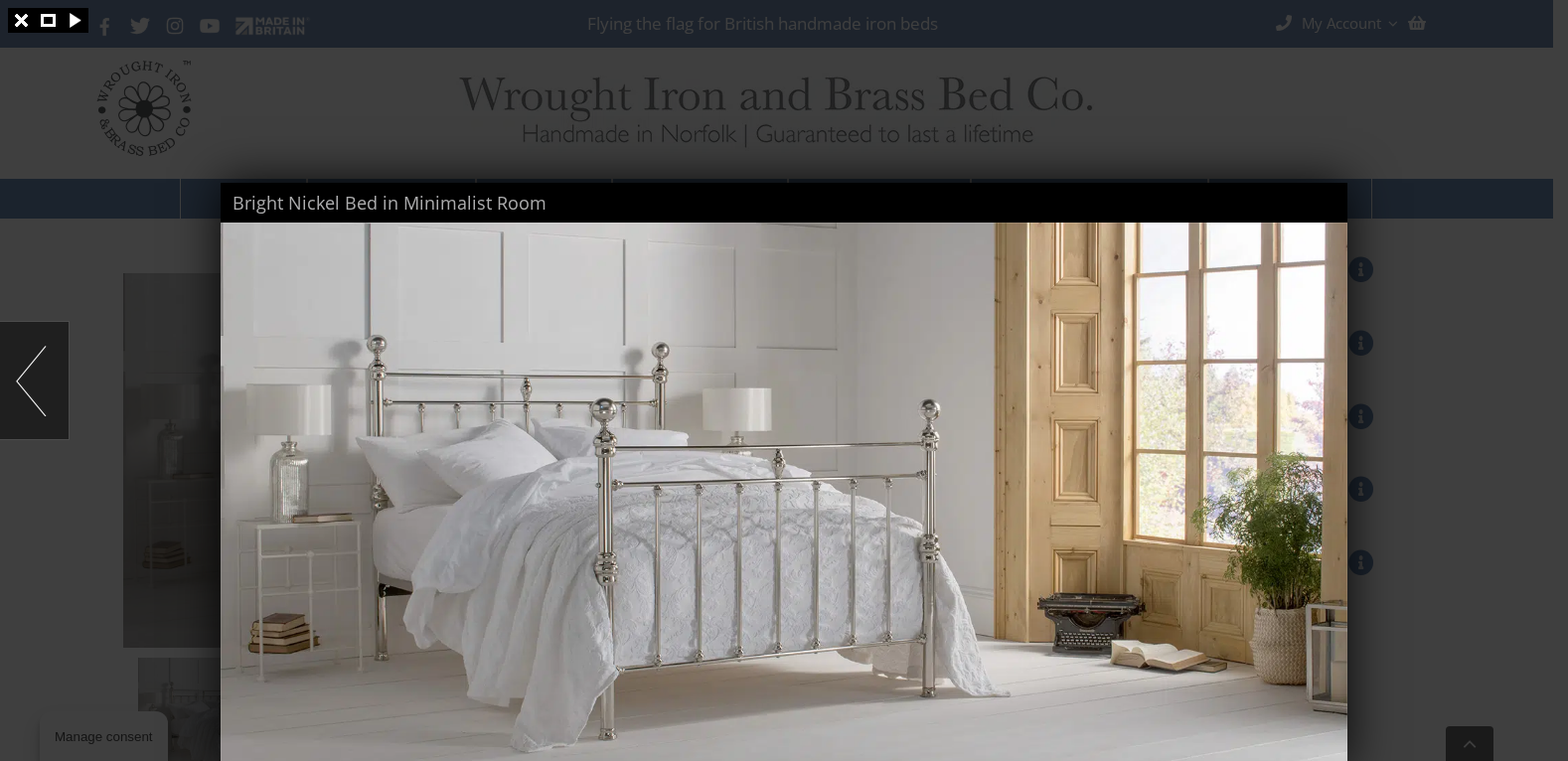 click at bounding box center (784, 380) 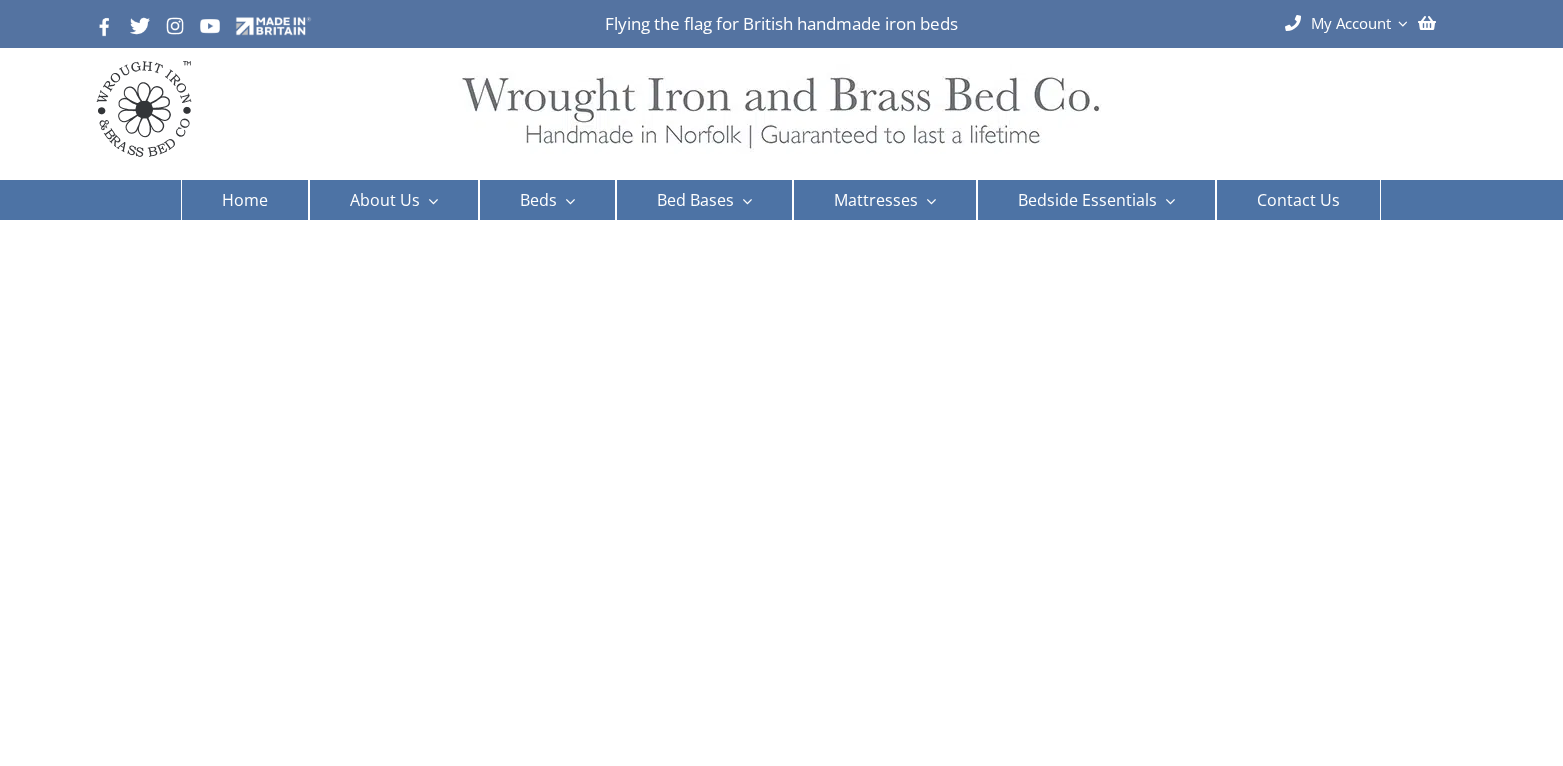 scroll, scrollTop: 0, scrollLeft: 0, axis: both 